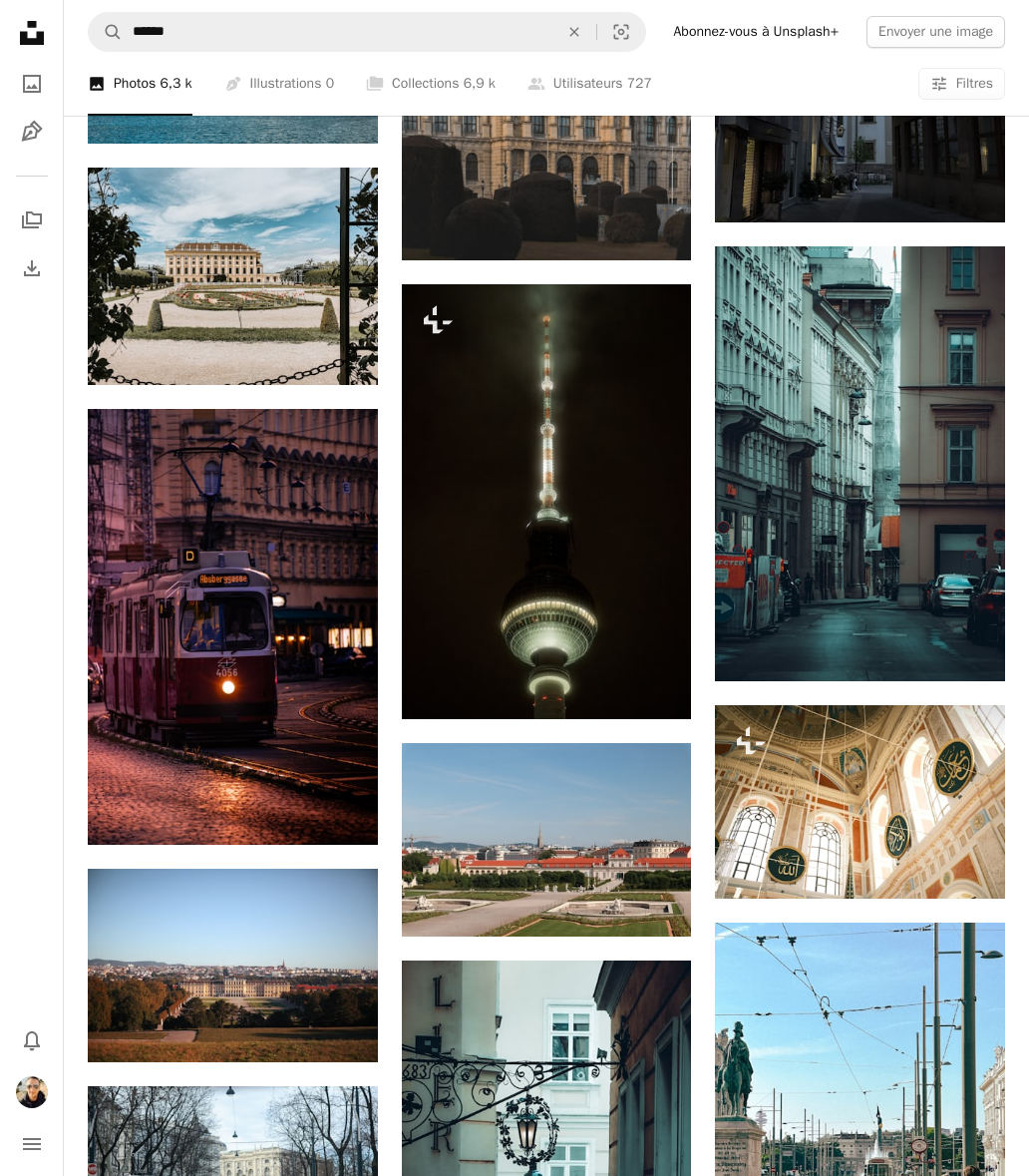 click on "[CITY]" at bounding box center [668, 5328] 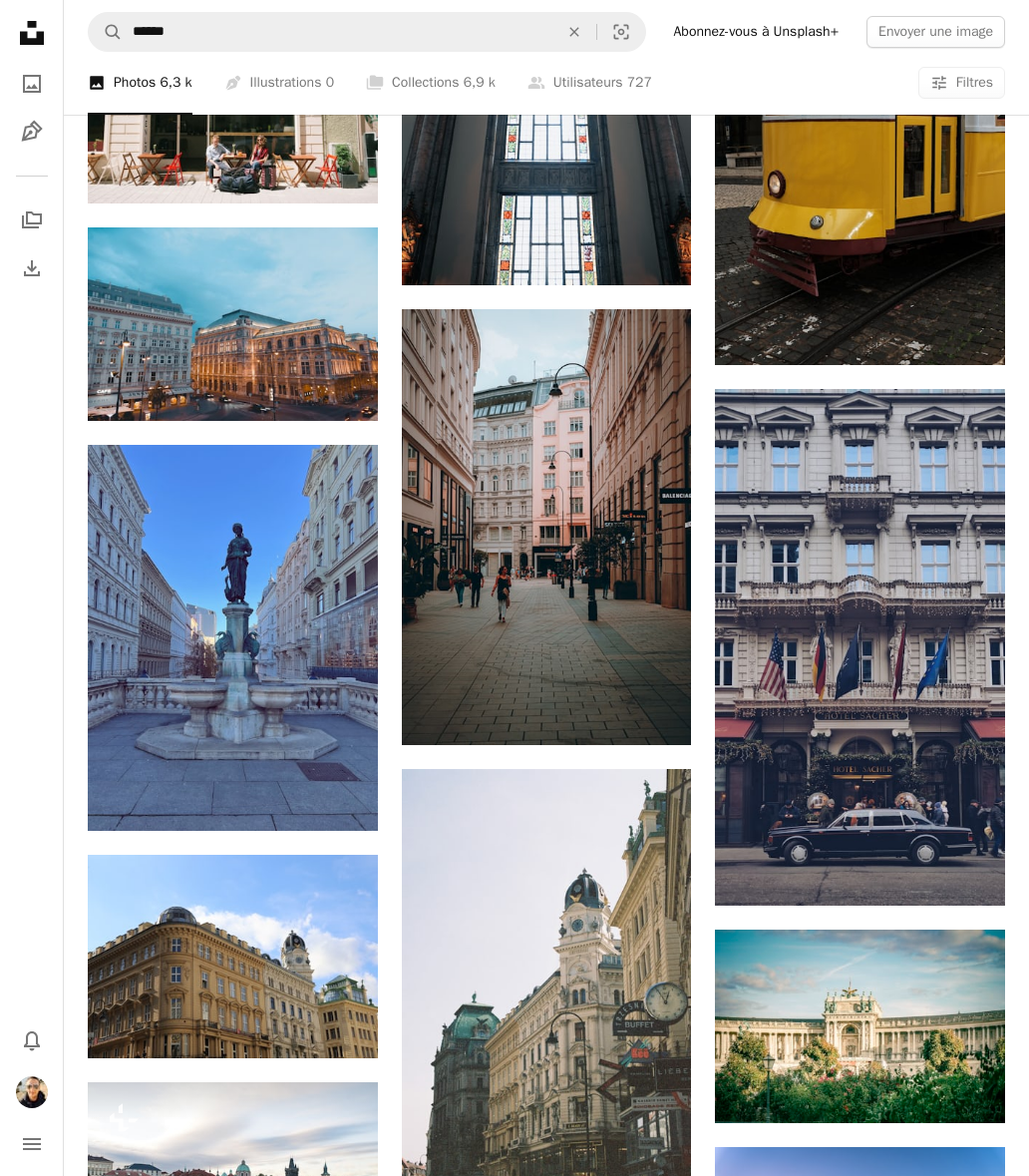 scroll, scrollTop: 59665, scrollLeft: 0, axis: vertical 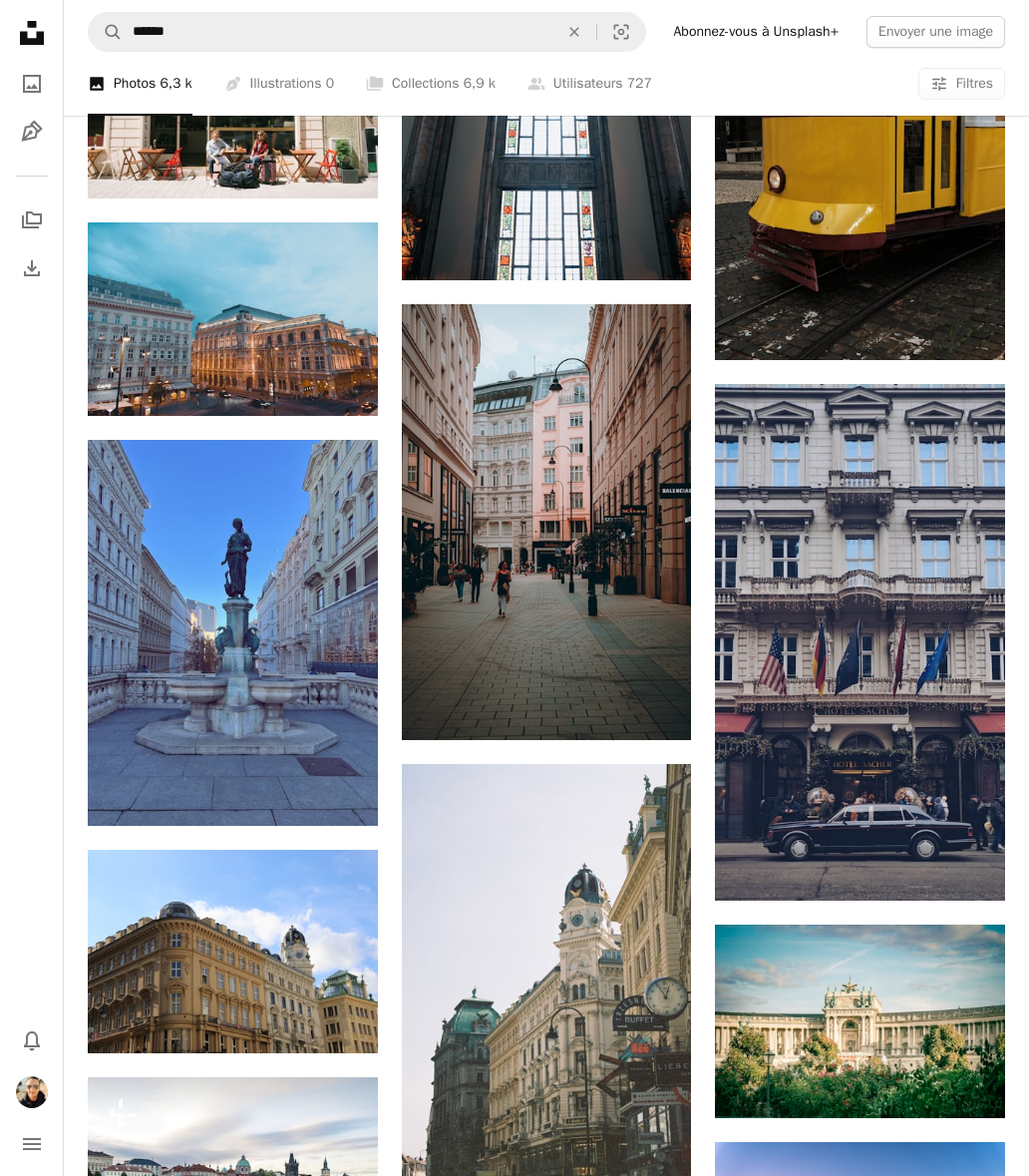 click on "A plus sign" 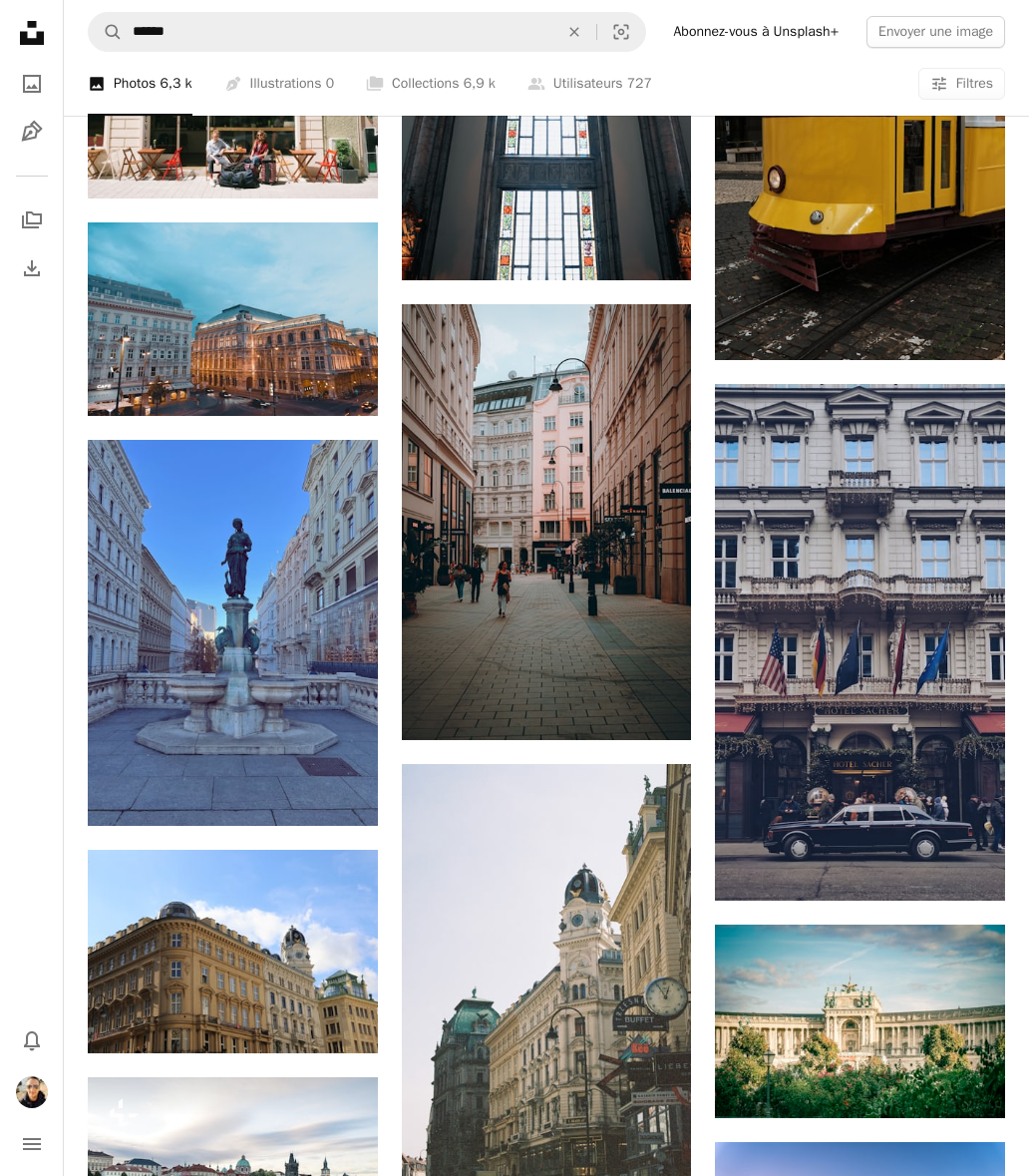 scroll, scrollTop: 1507, scrollLeft: 0, axis: vertical 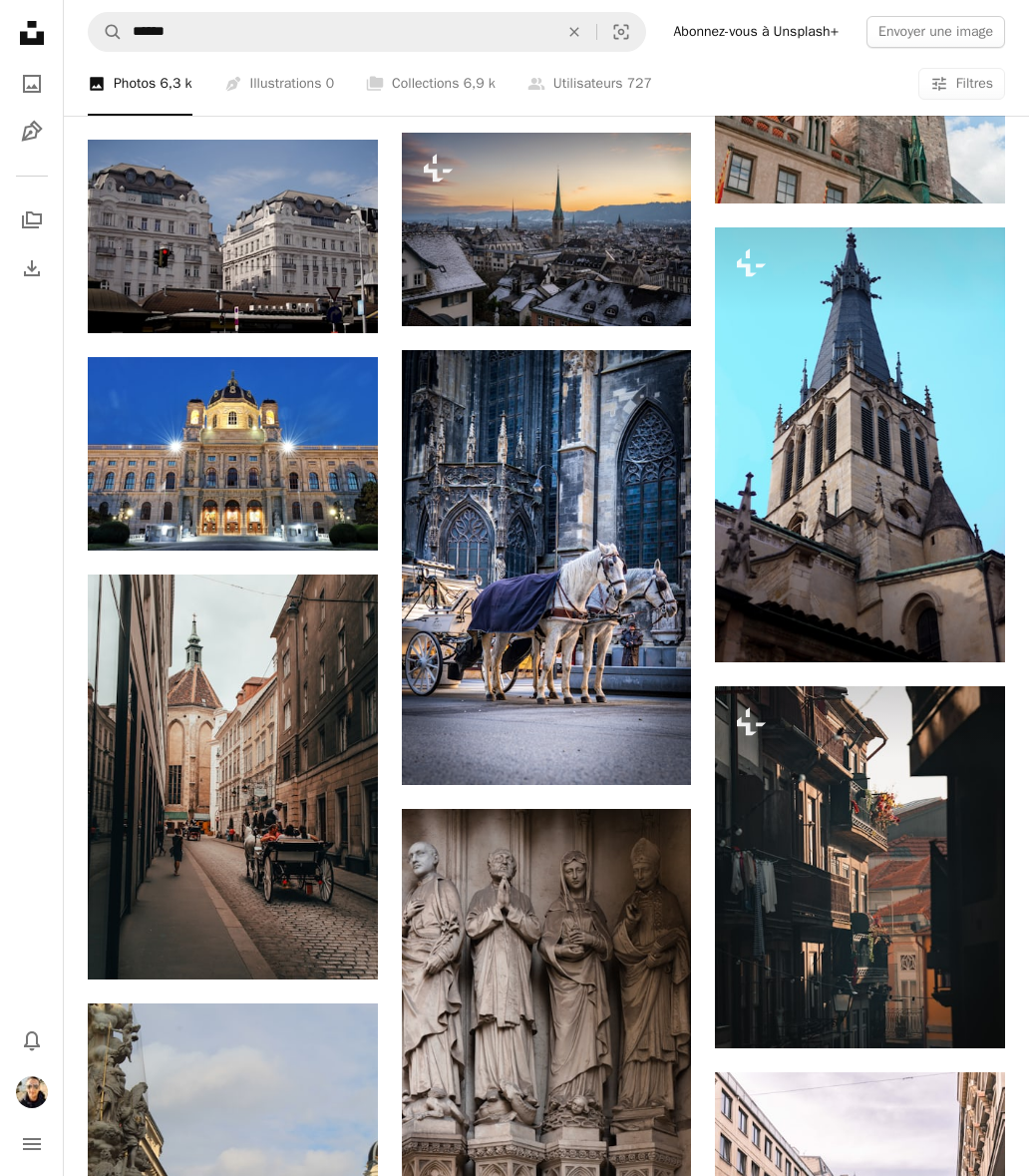 click on "A plus sign" 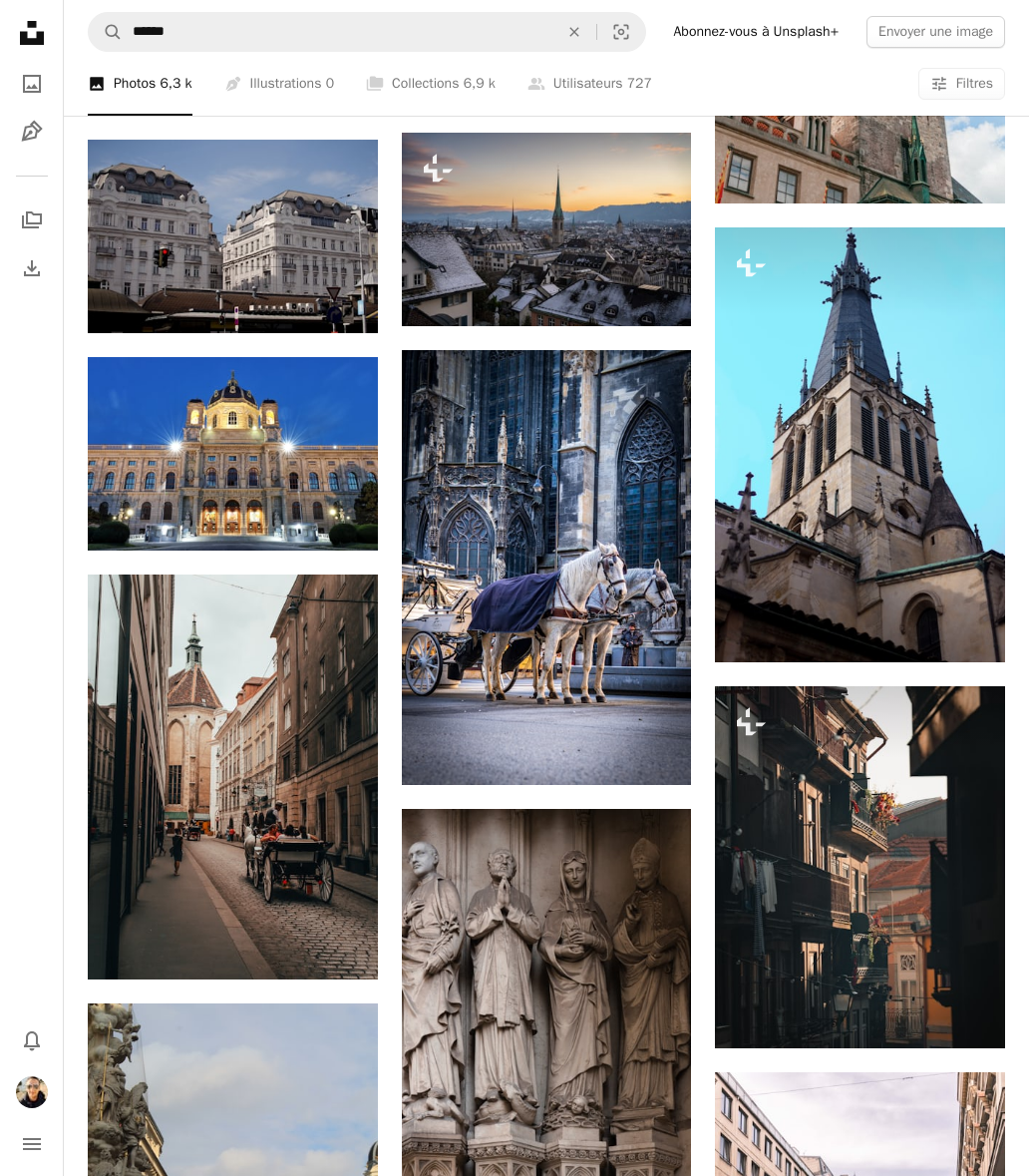 scroll, scrollTop: 1507, scrollLeft: 0, axis: vertical 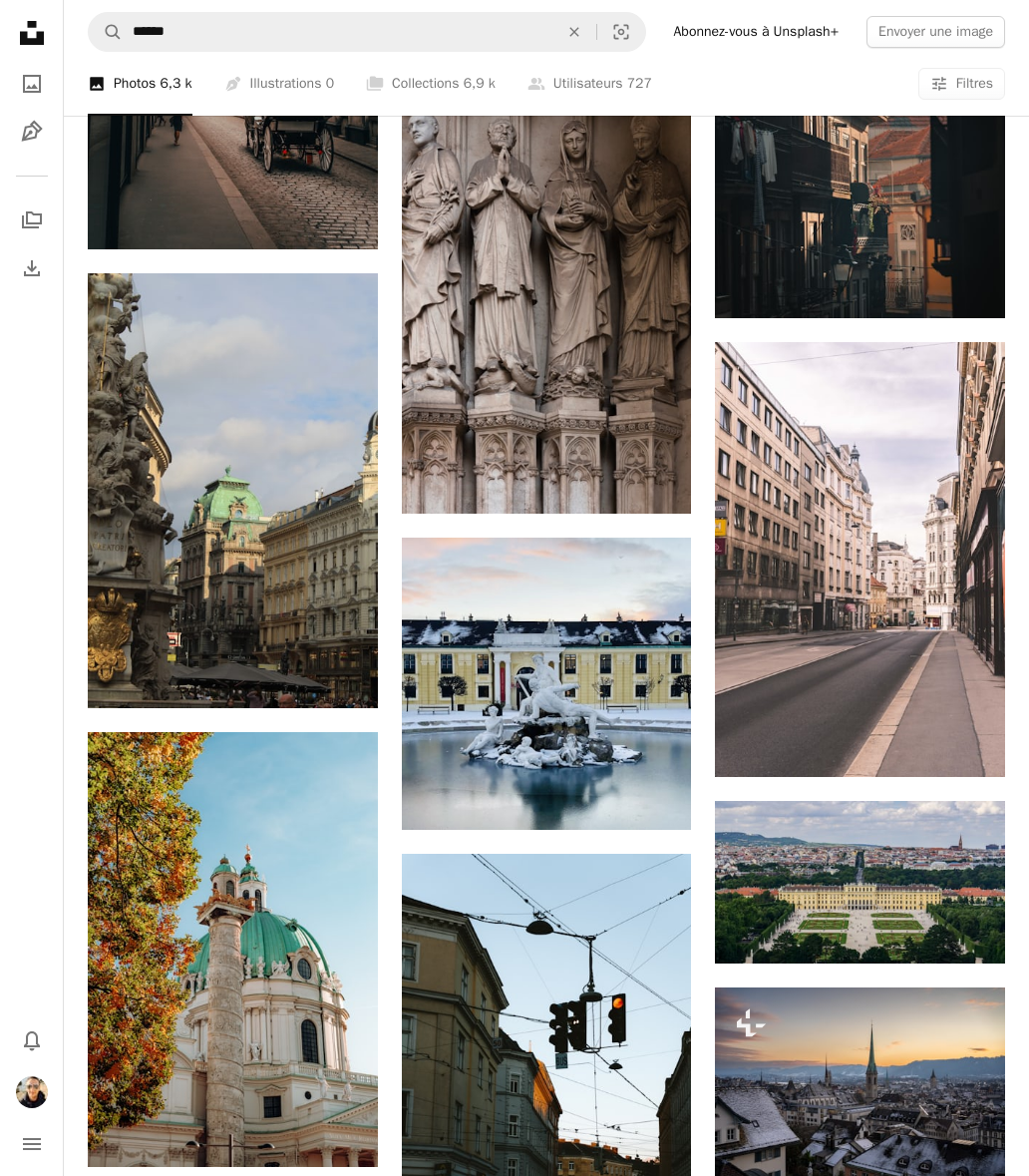 click on "A plus sign" at bounding box center [651, 574] 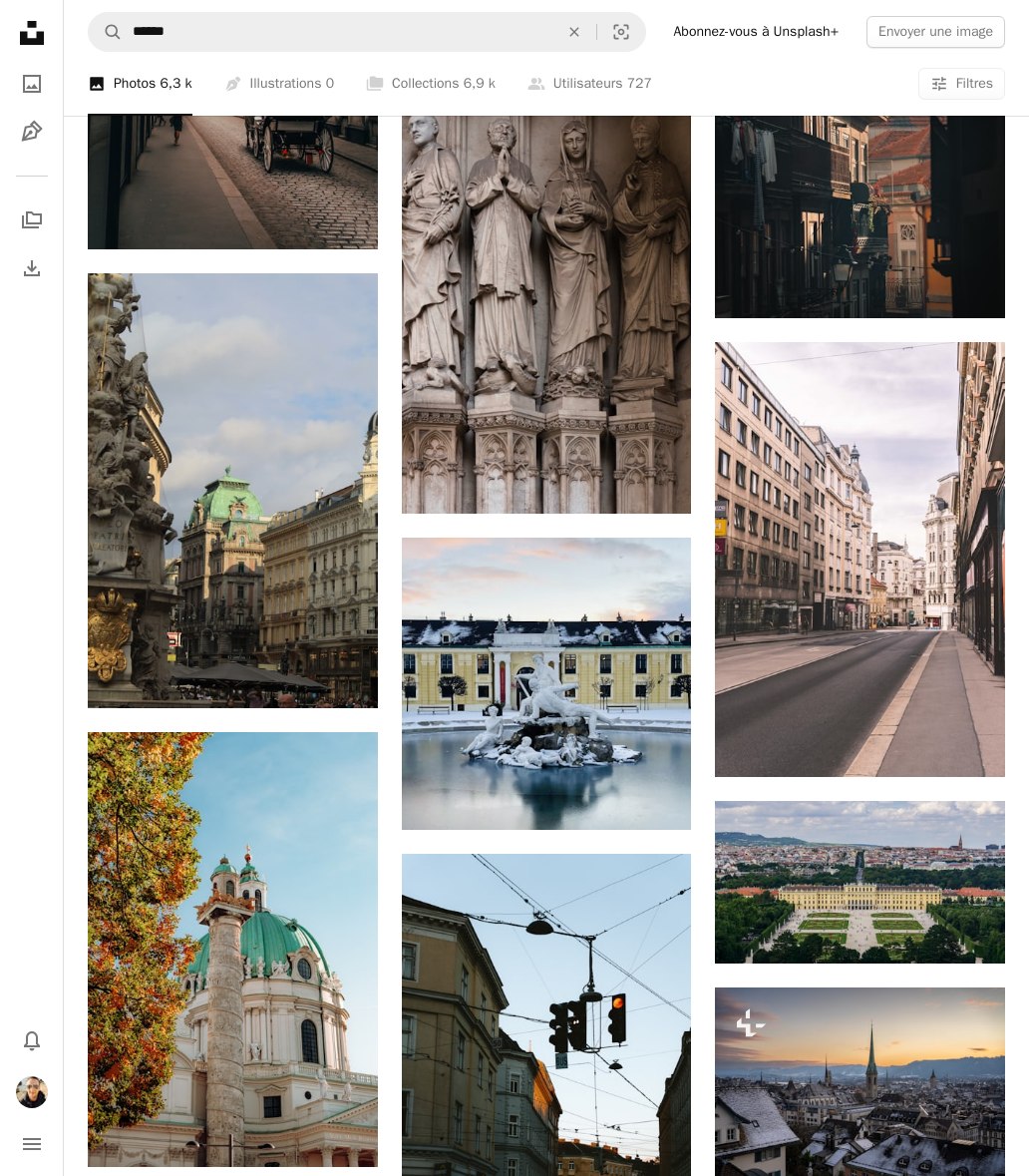 scroll, scrollTop: 1507, scrollLeft: 0, axis: vertical 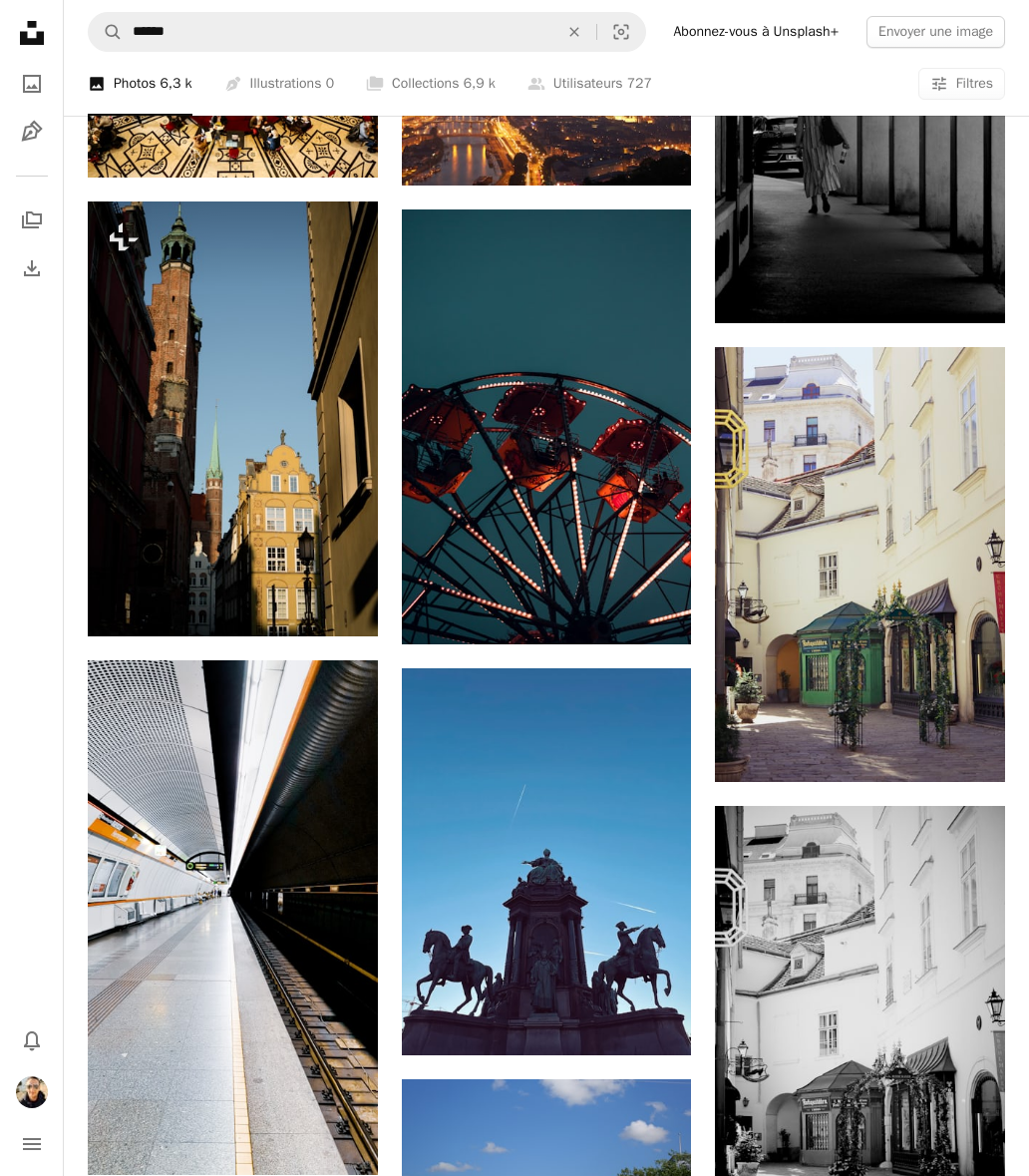 click on "A plus sign" 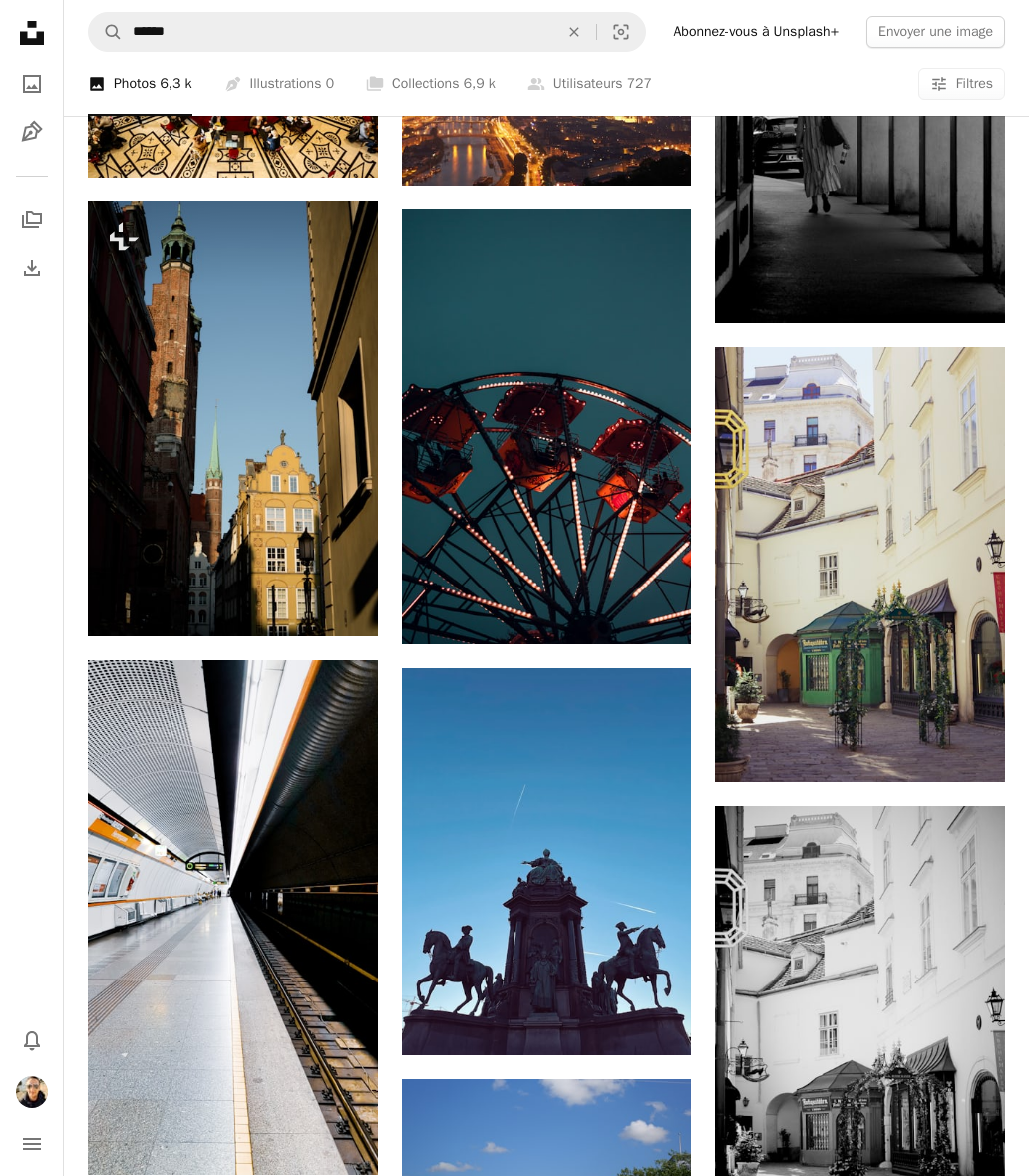 scroll, scrollTop: 1507, scrollLeft: 0, axis: vertical 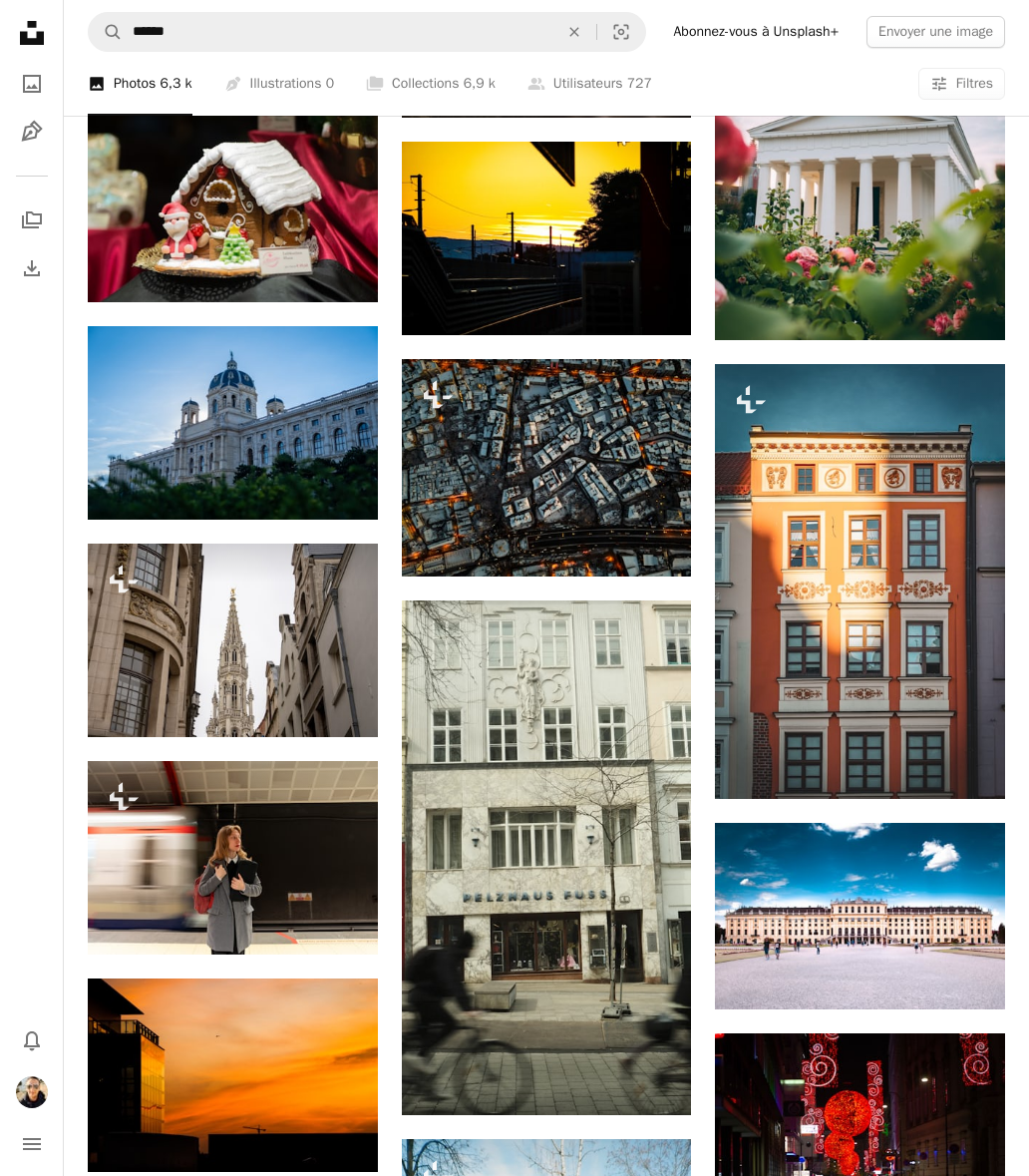 click on "A plus sign" at bounding box center (965, 400) 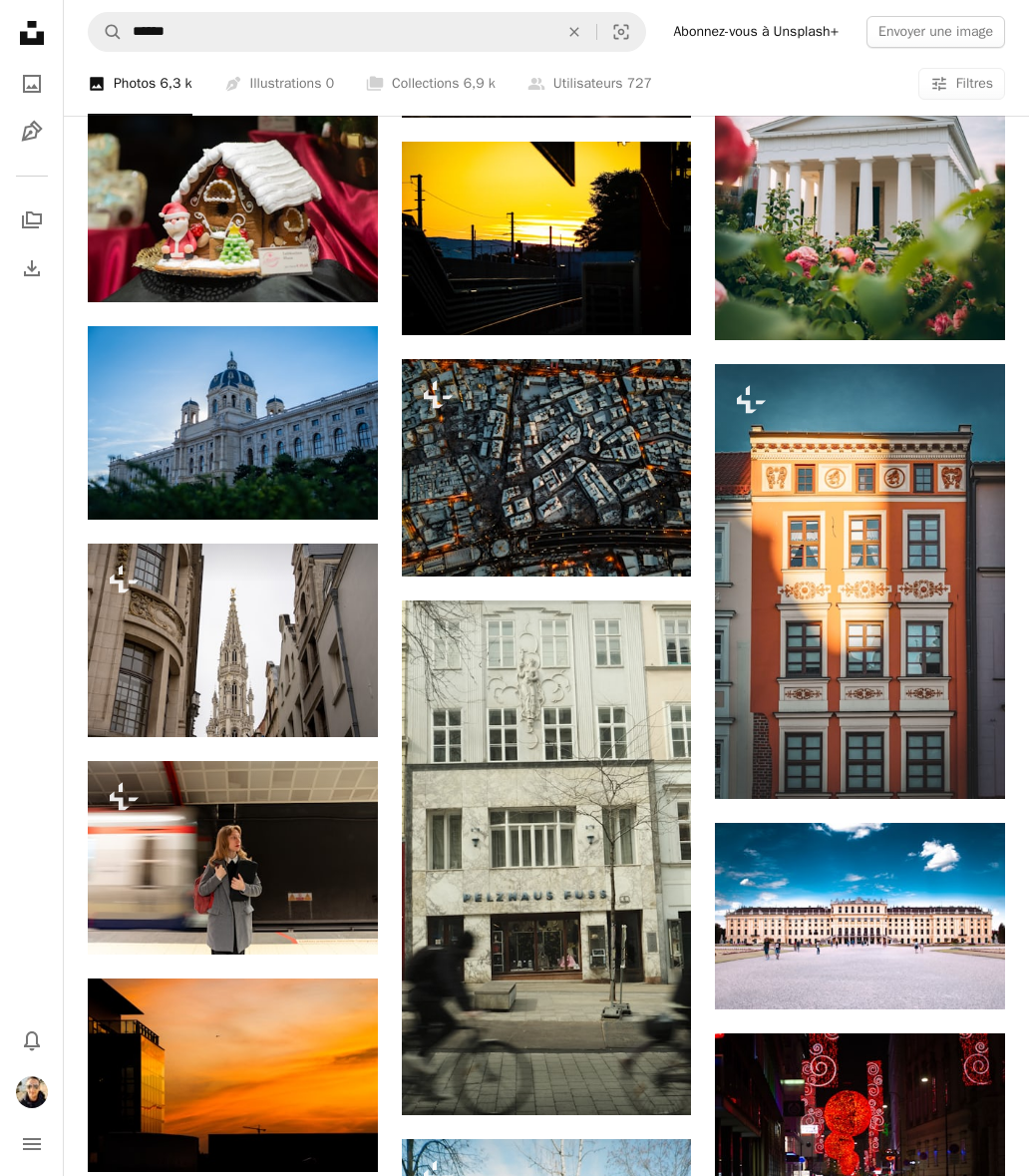 scroll, scrollTop: 1507, scrollLeft: 0, axis: vertical 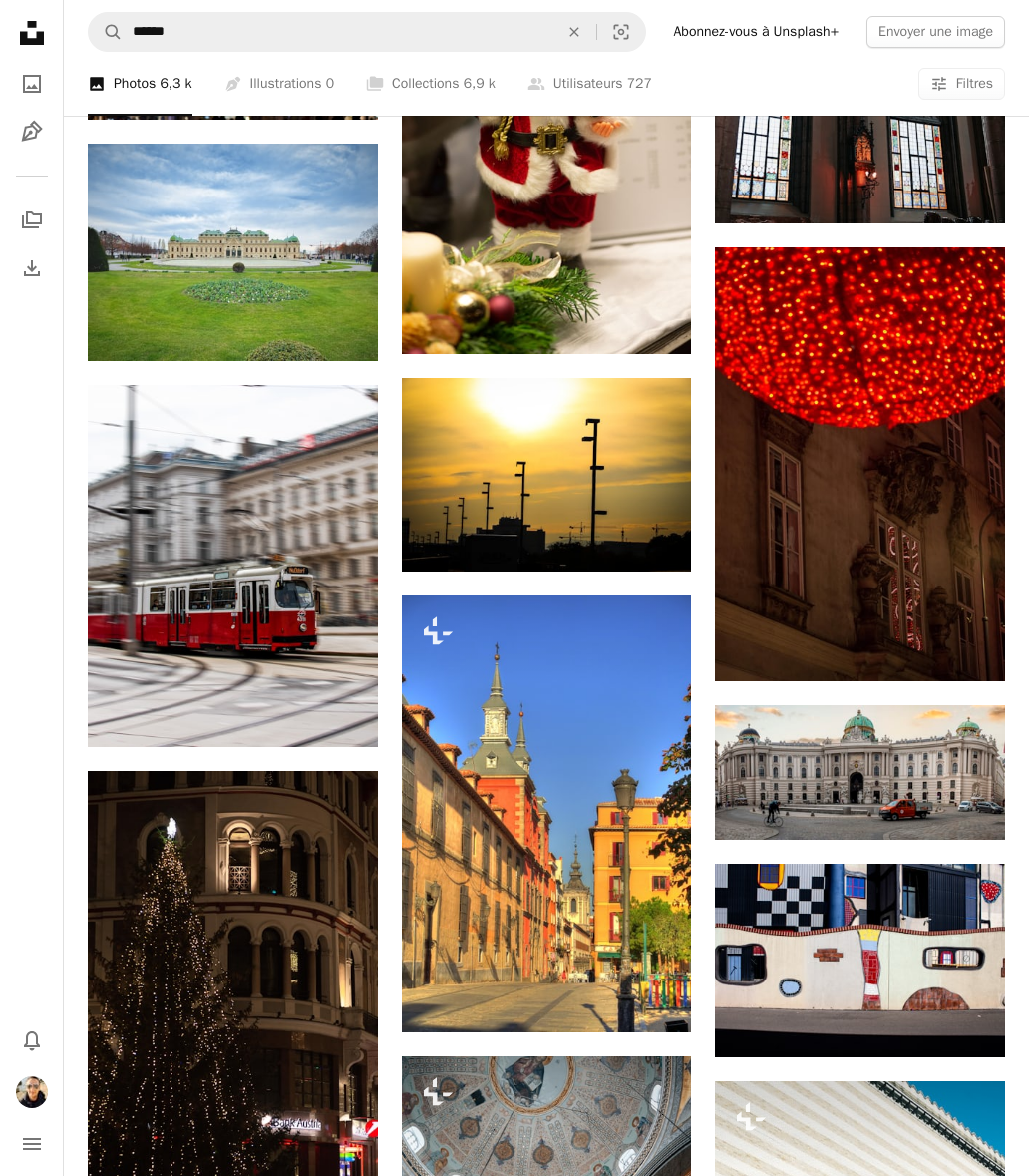 click on "A plus sign" at bounding box center (338, 421) 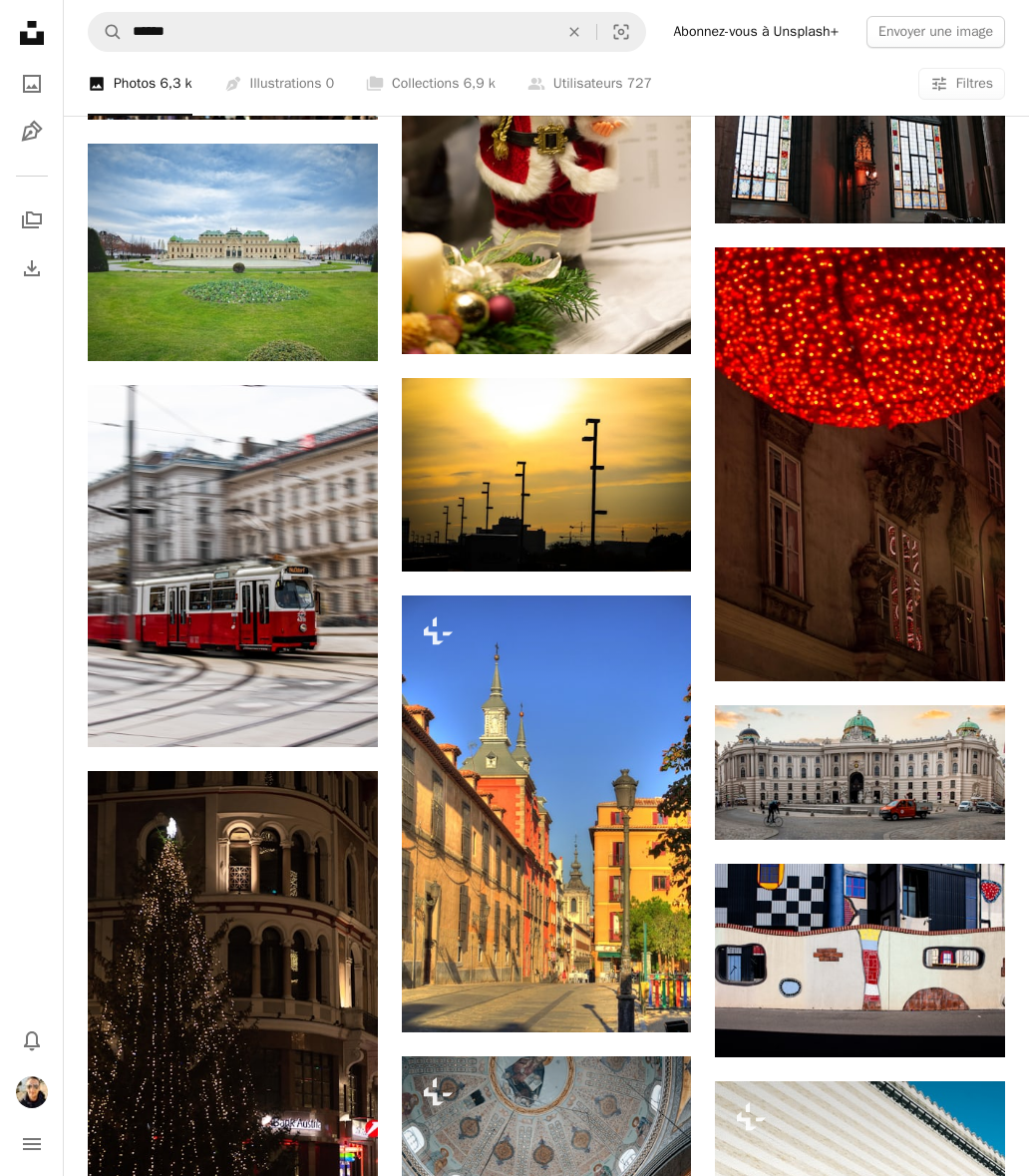 scroll, scrollTop: 1507, scrollLeft: 0, axis: vertical 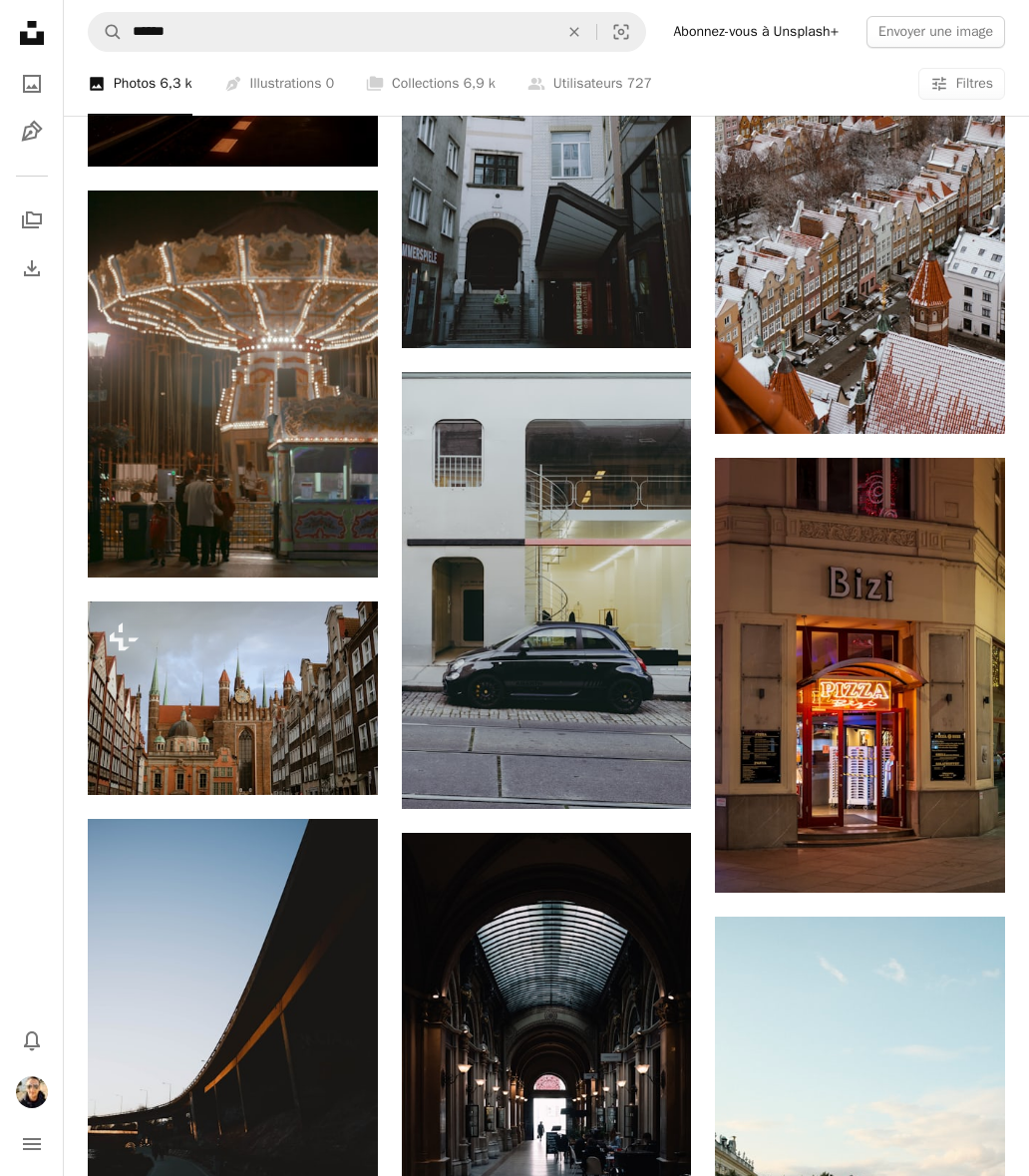 click at bounding box center [859, 216] 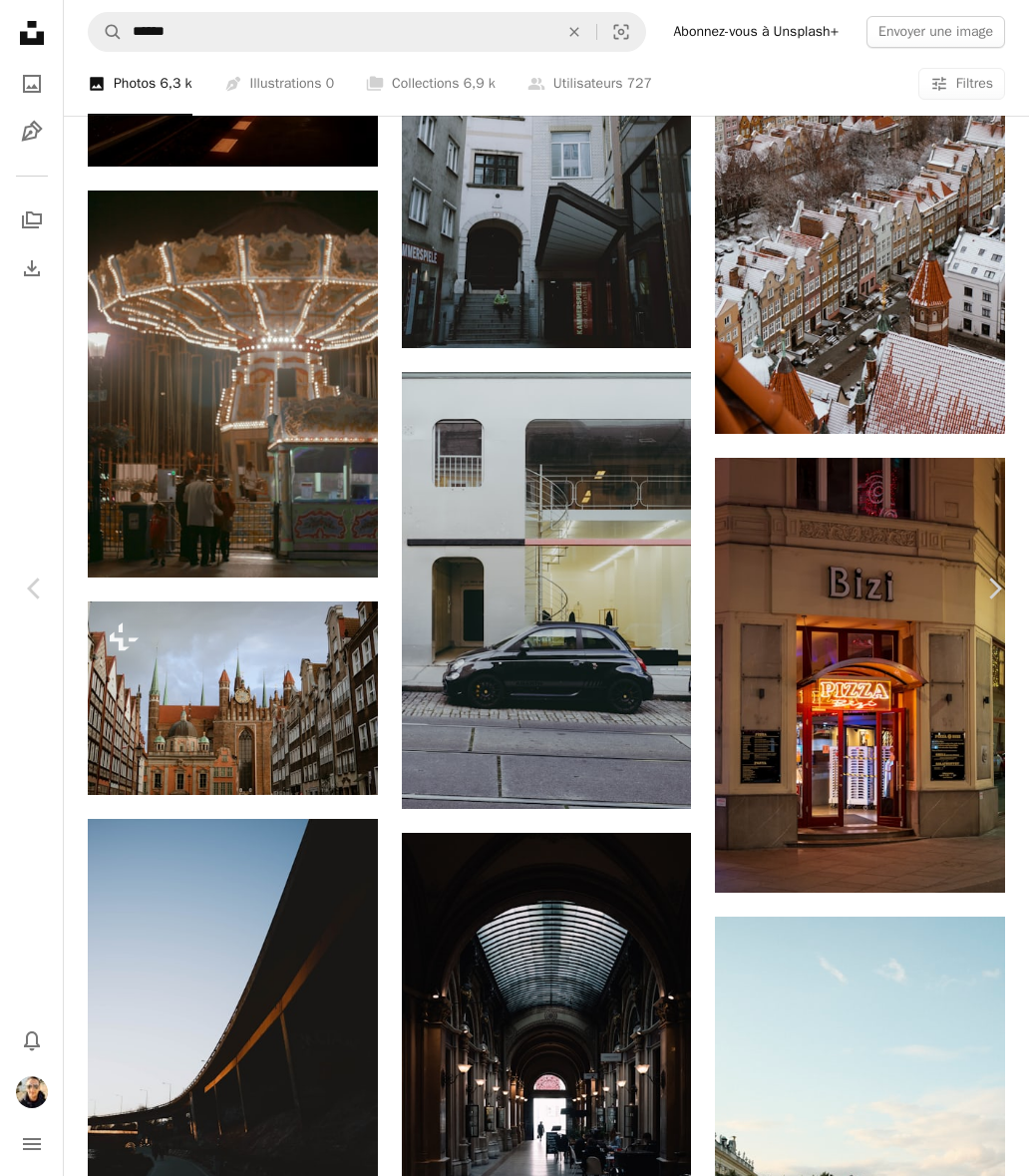 click at bounding box center [507, 6558] 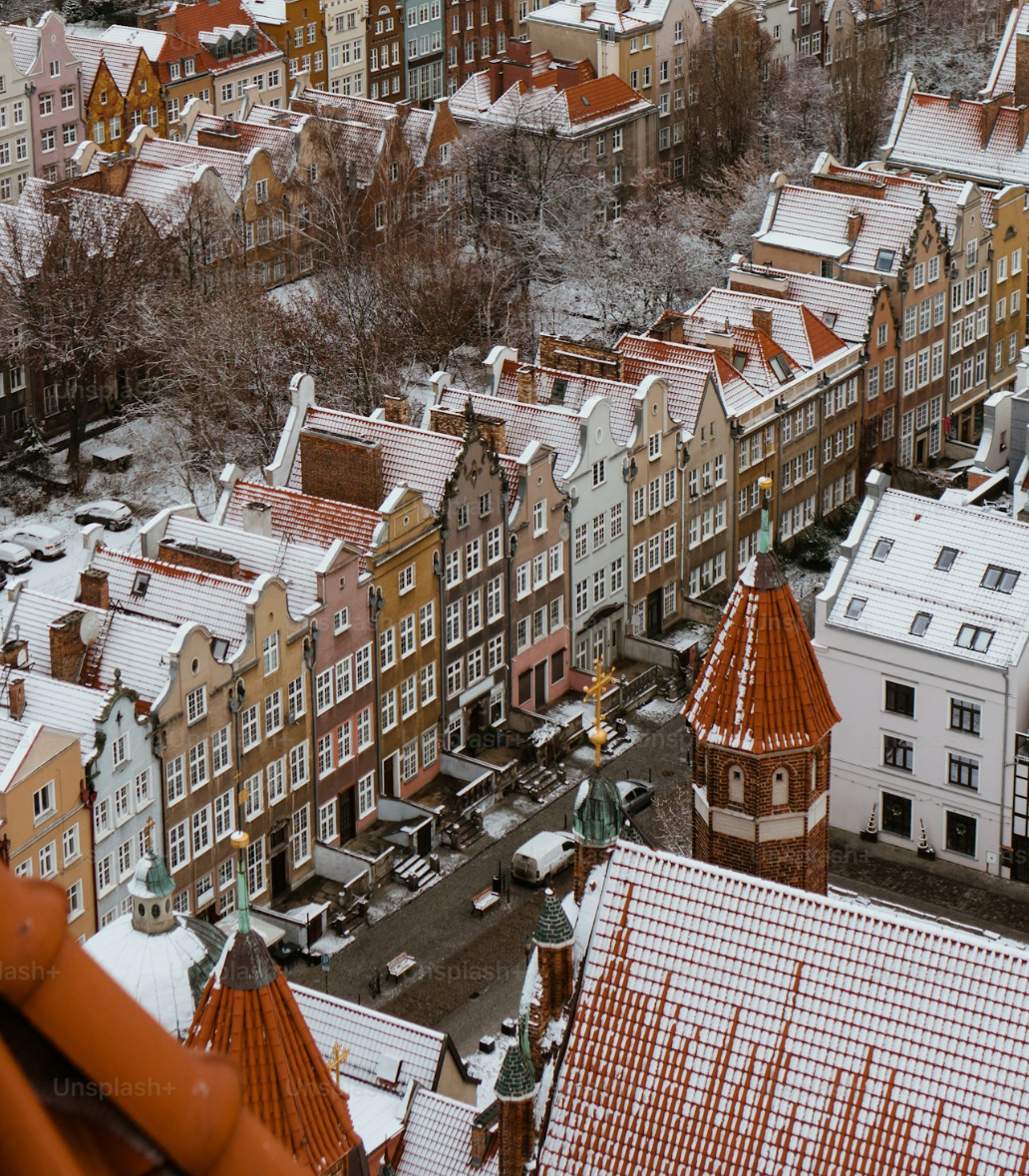 scroll, scrollTop: 138, scrollLeft: 0, axis: vertical 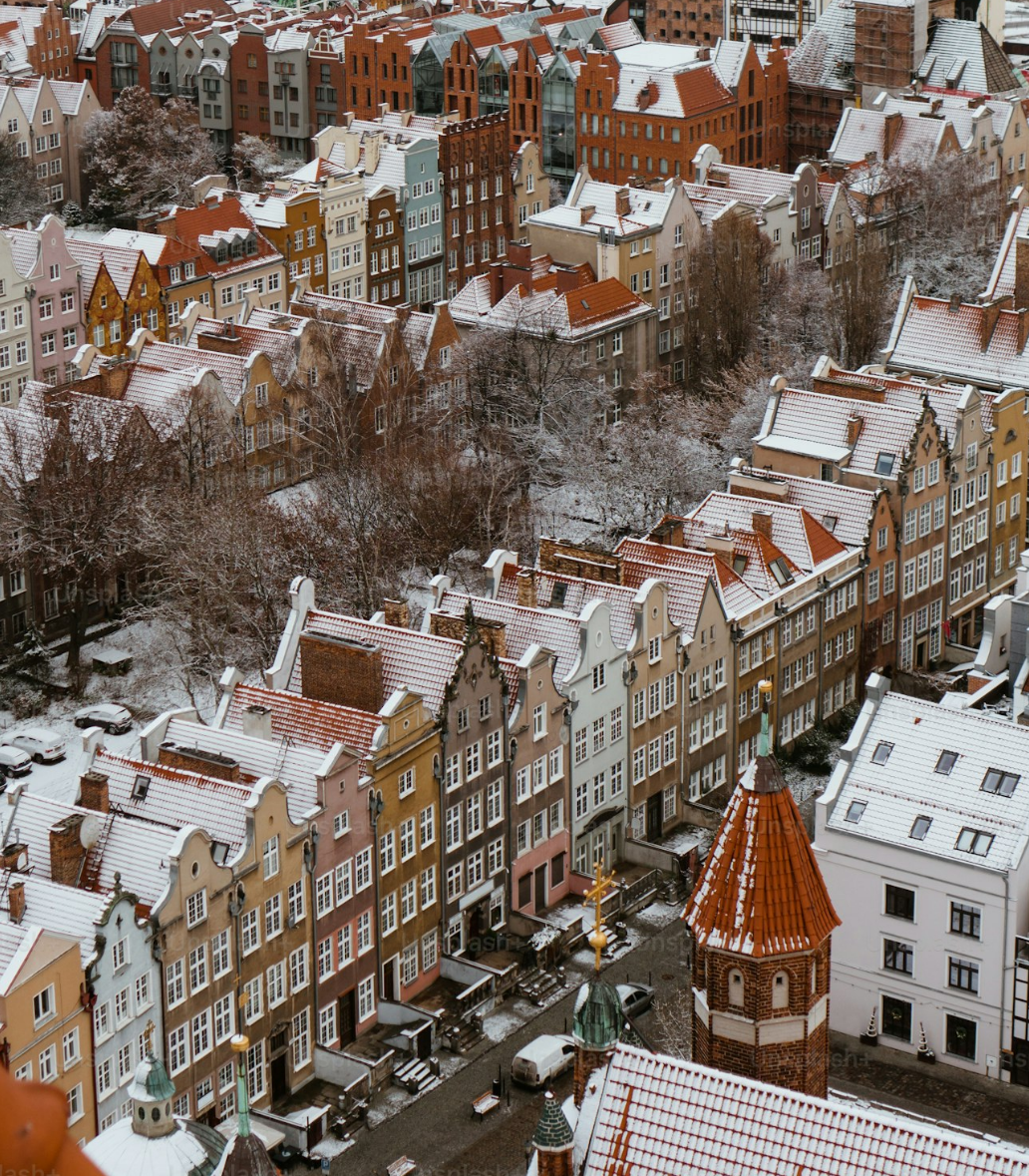 click at bounding box center [514, 634] 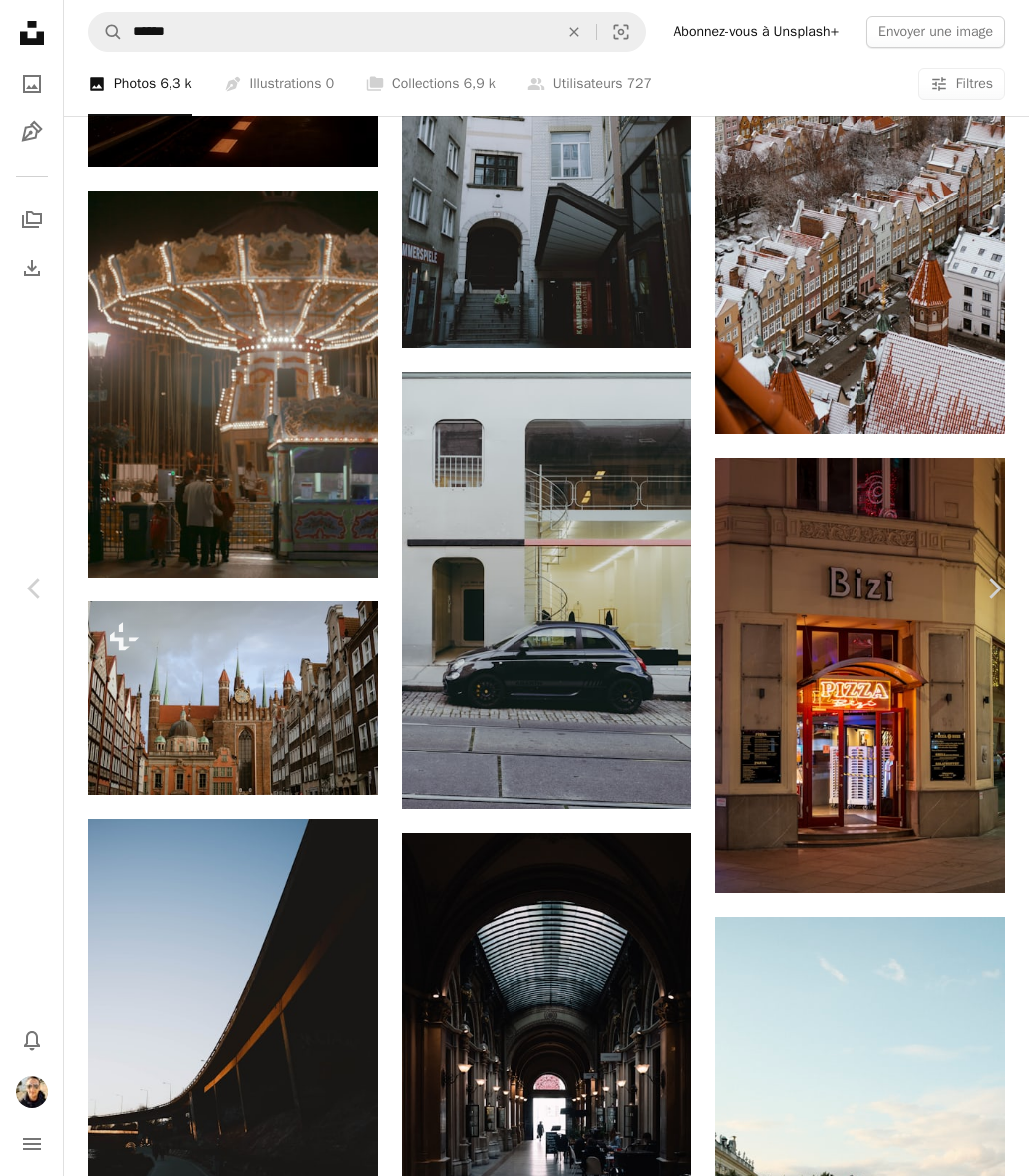 scroll, scrollTop: 936, scrollLeft: 0, axis: vertical 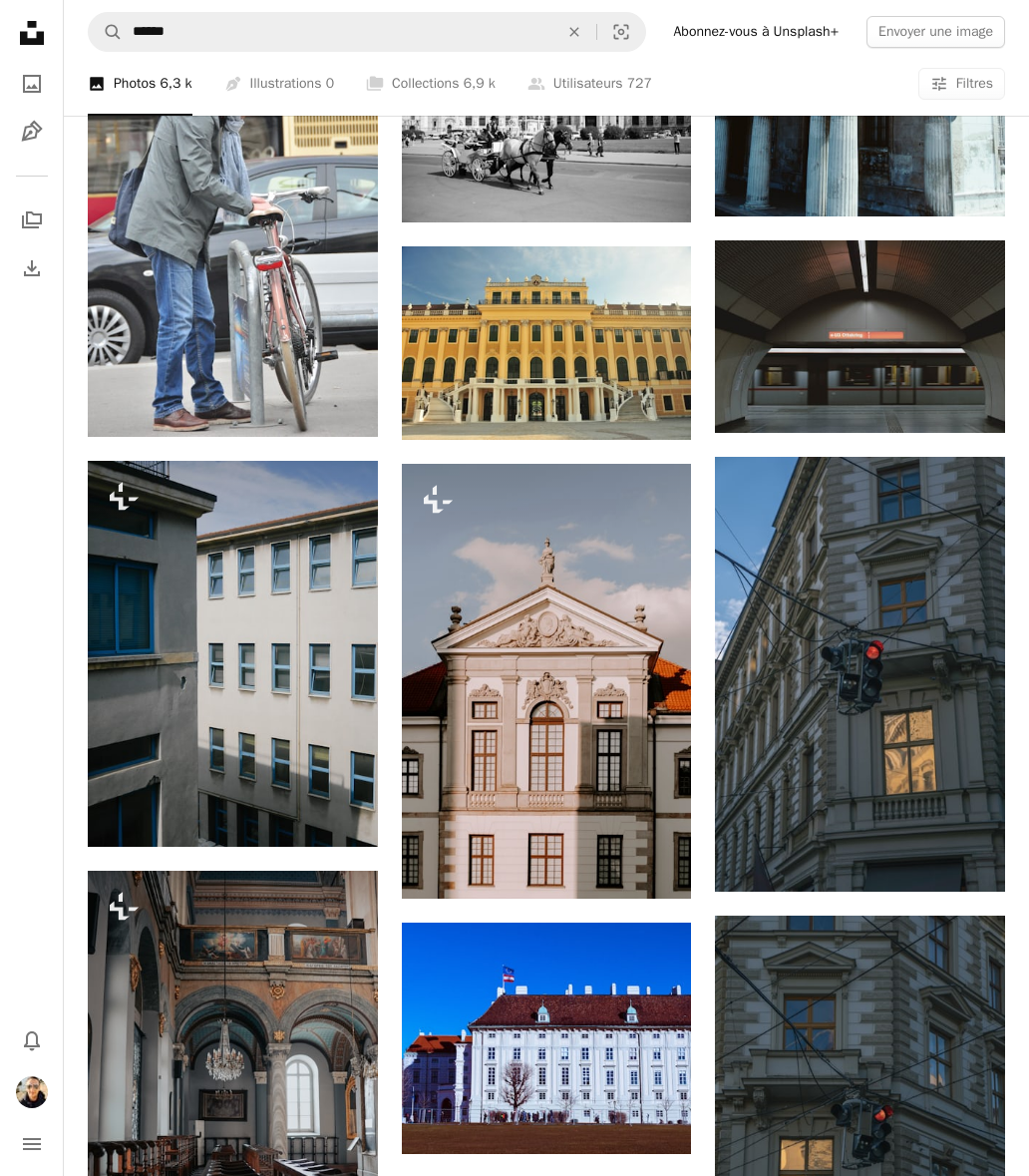 click at bounding box center (546, 681) 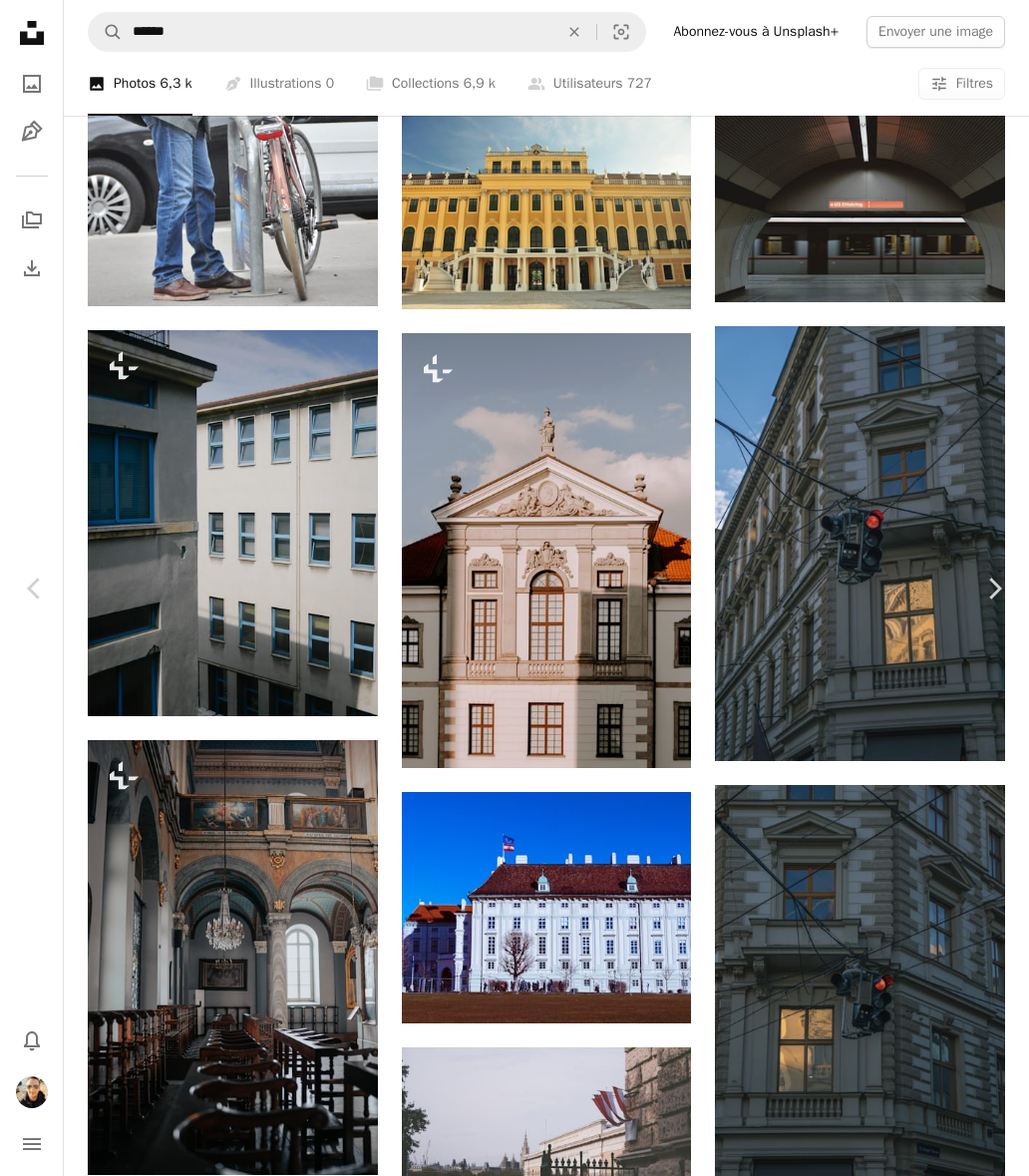 scroll, scrollTop: 0, scrollLeft: 0, axis: both 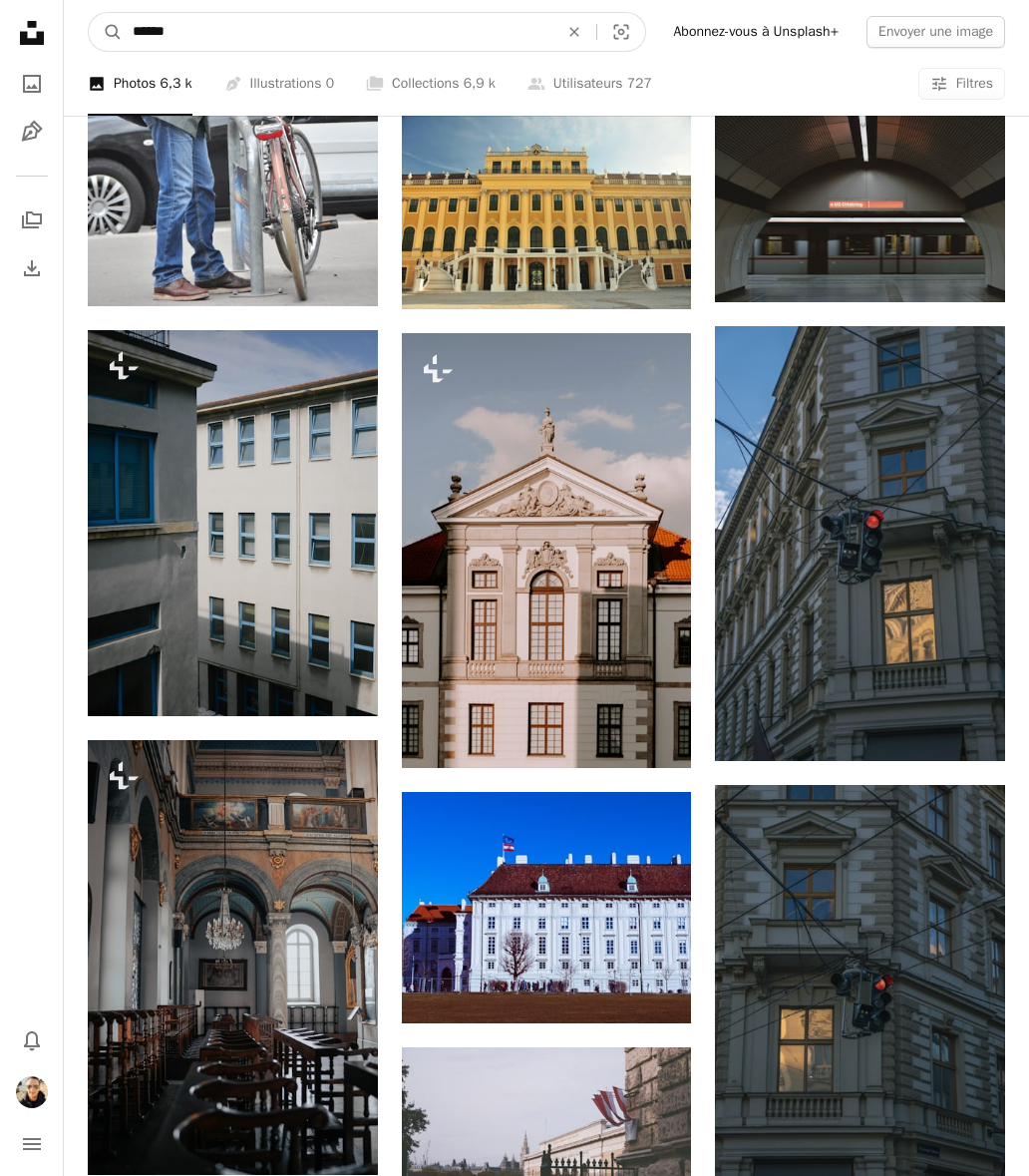 click on "******" at bounding box center [337, 32] 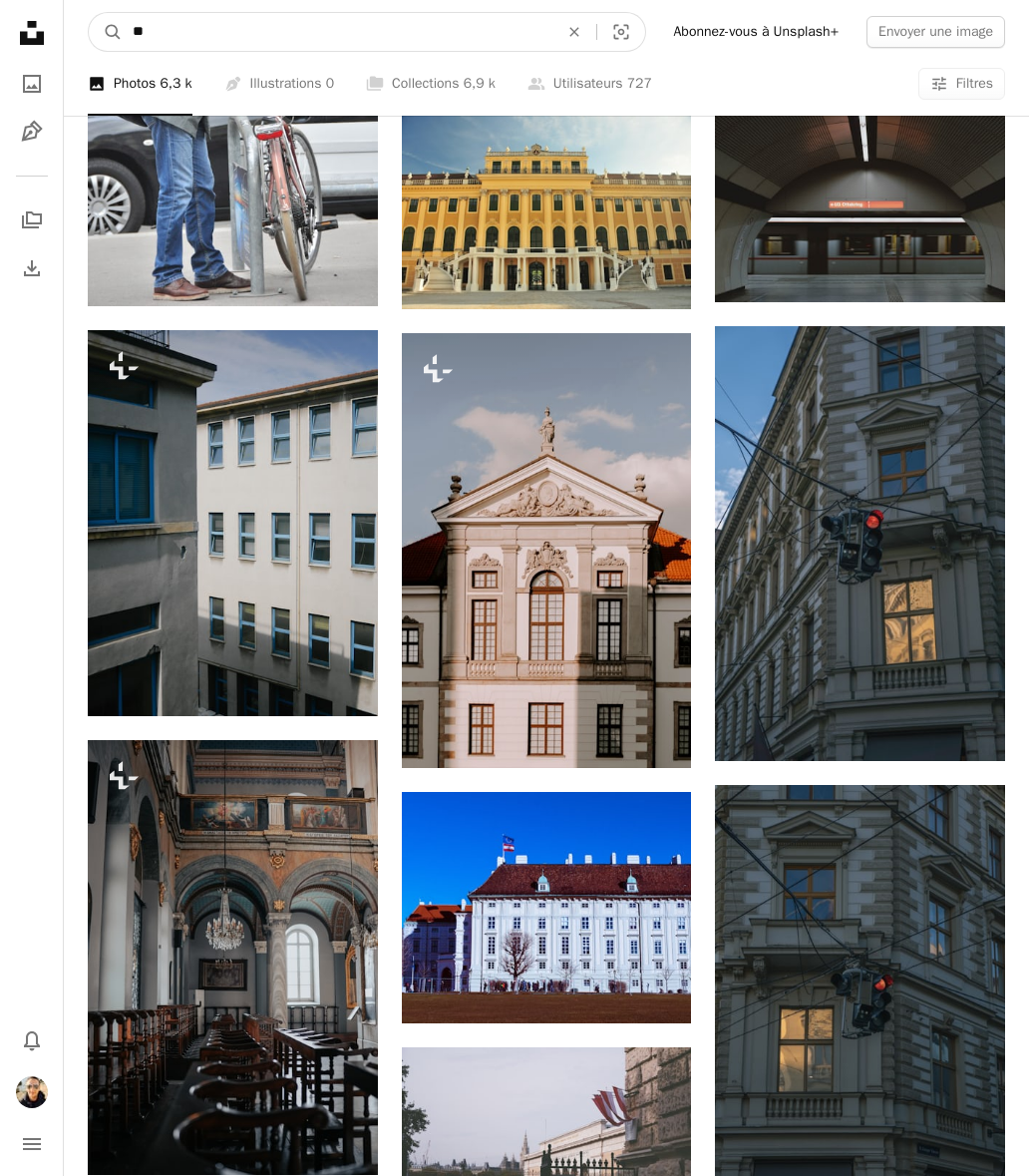 type on "*" 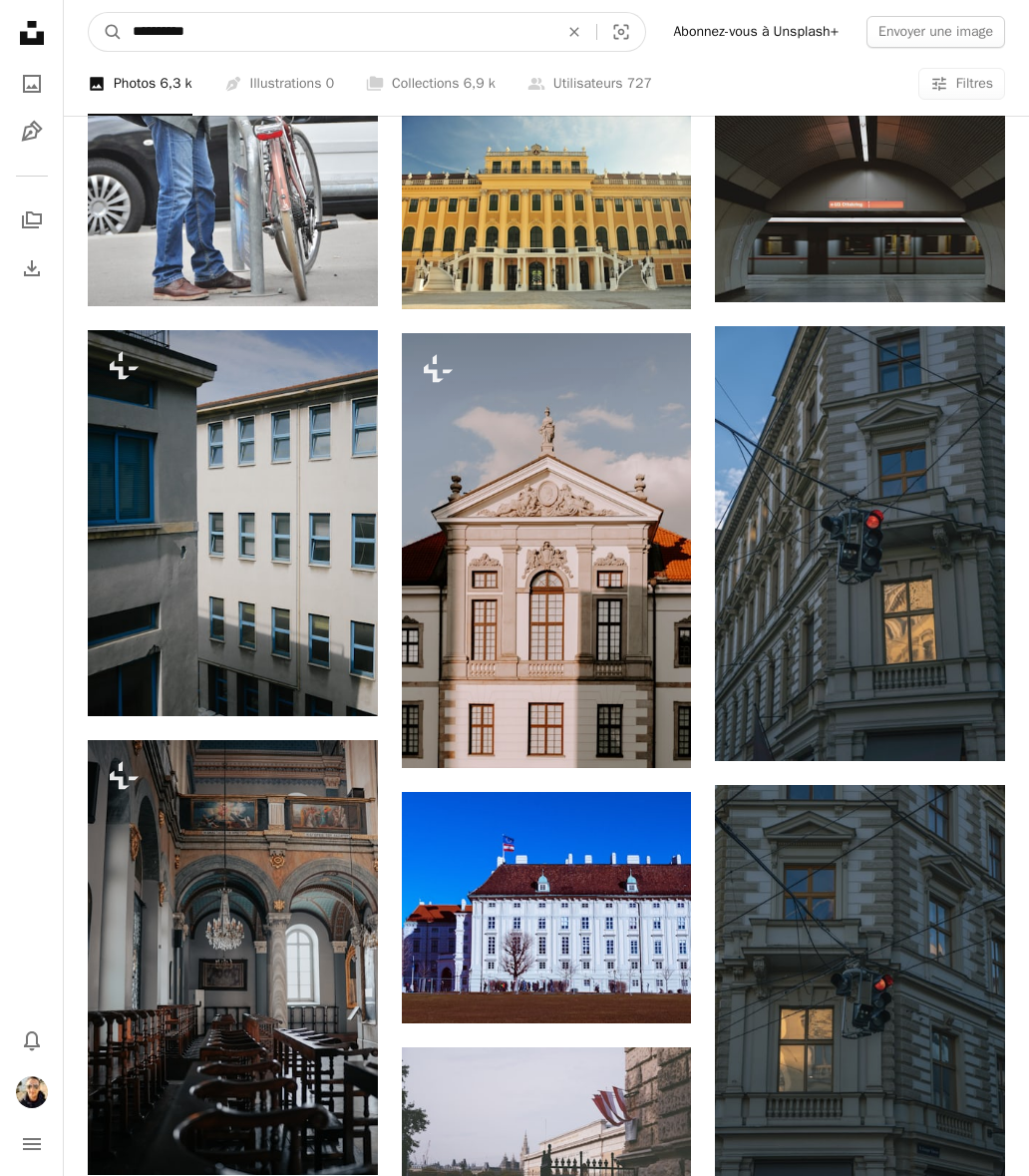 type on "**********" 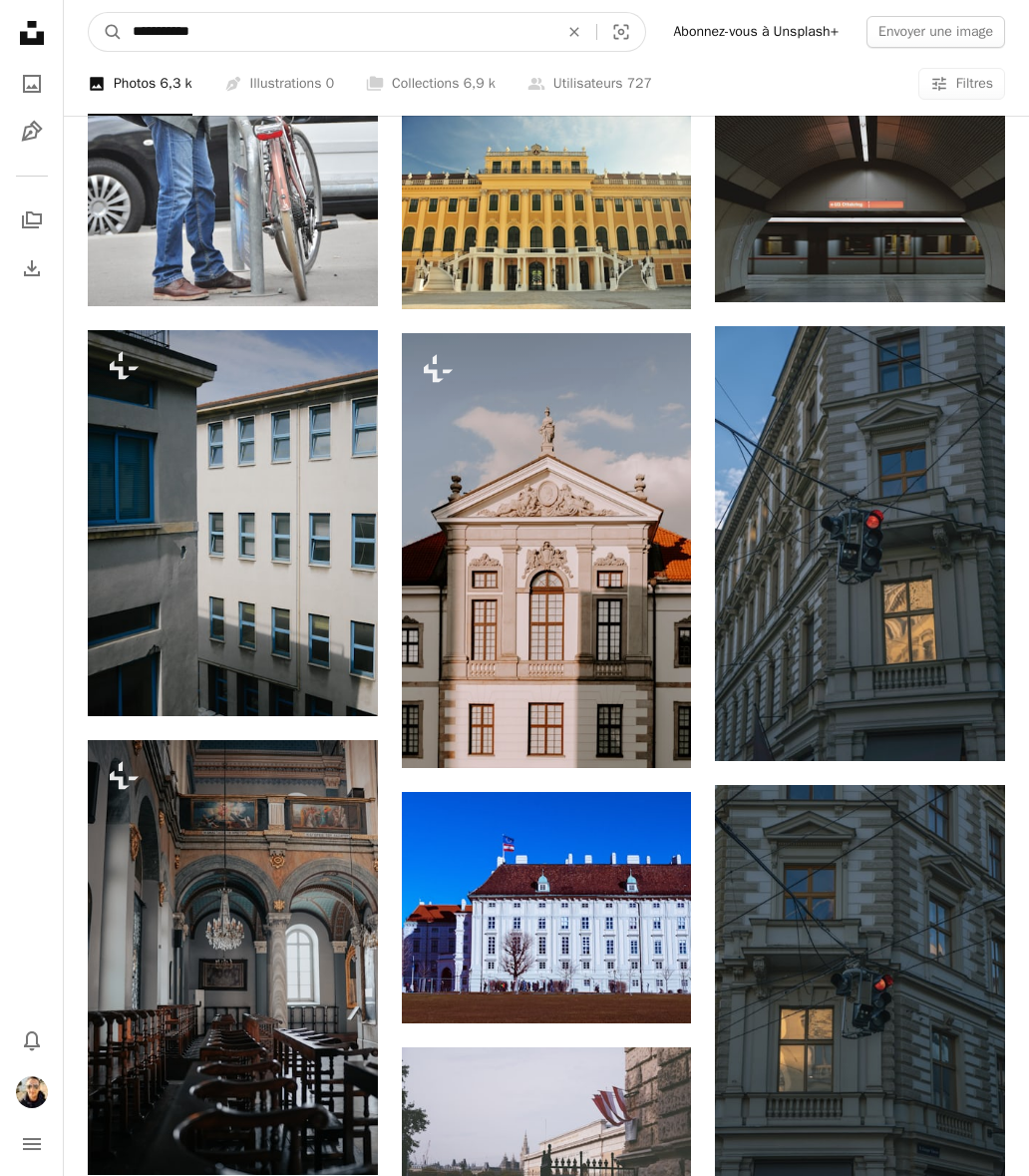click on "A magnifying glass" at bounding box center (106, 32) 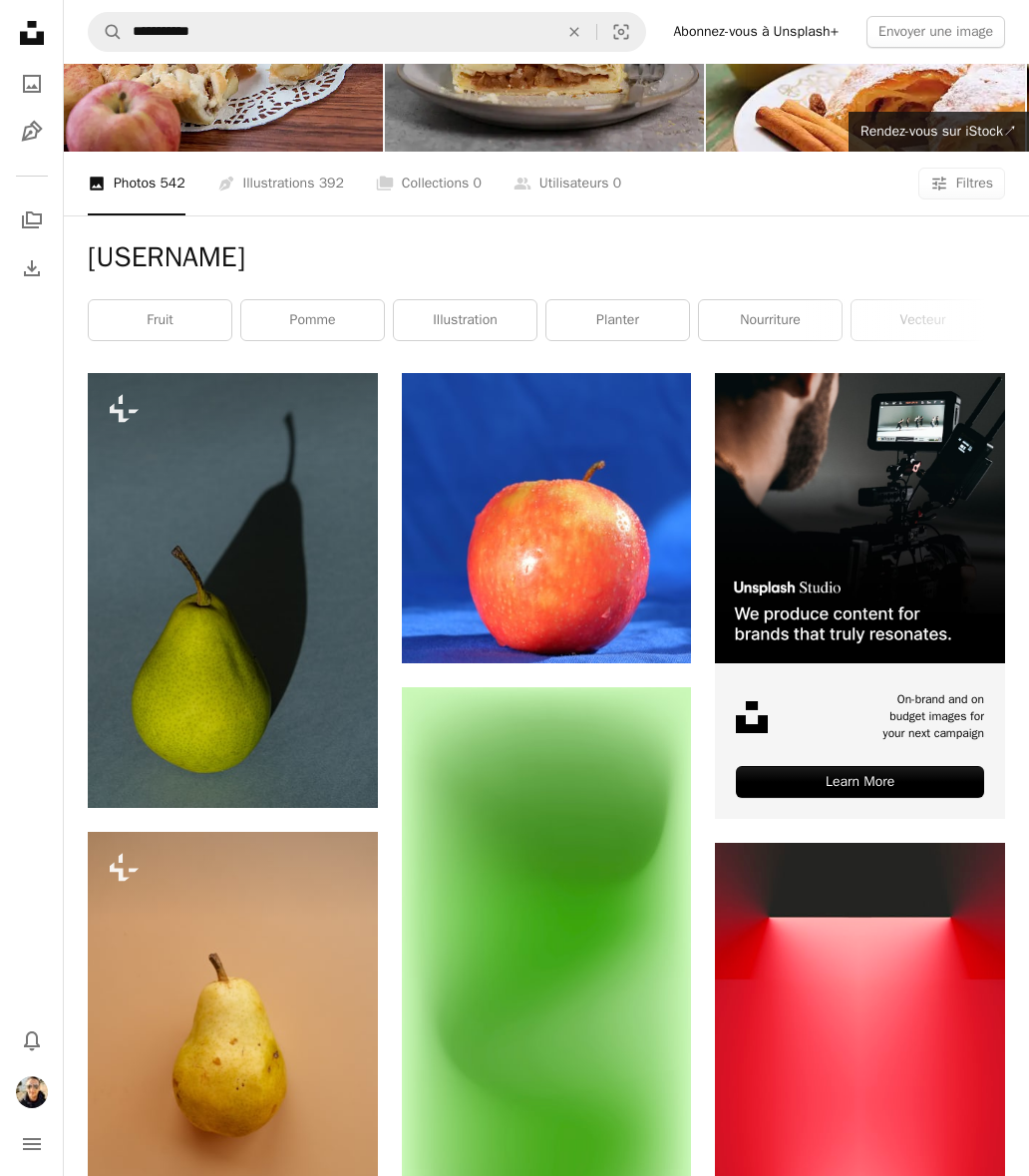 scroll, scrollTop: 0, scrollLeft: 0, axis: both 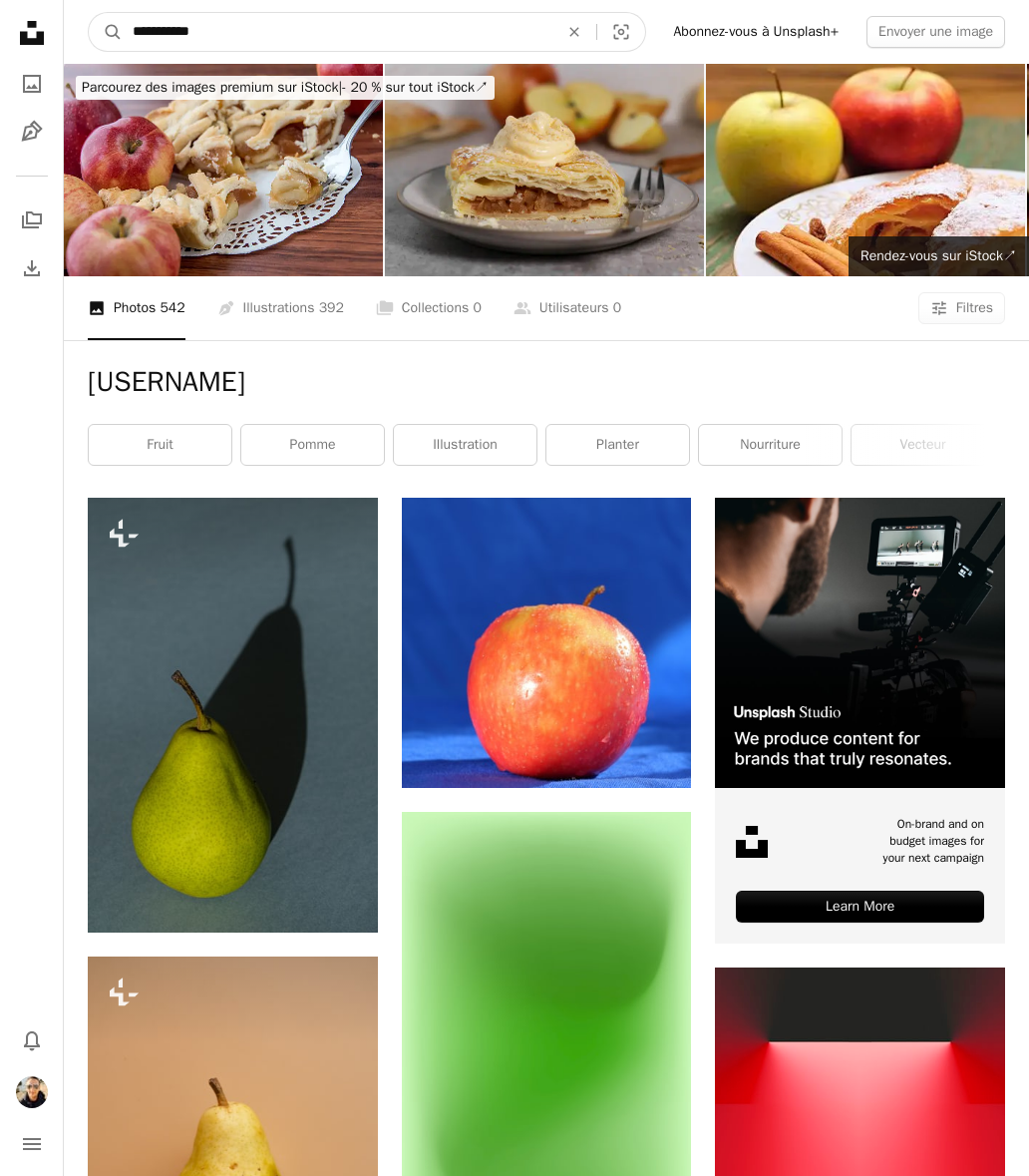 click on "**********" at bounding box center [337, 32] 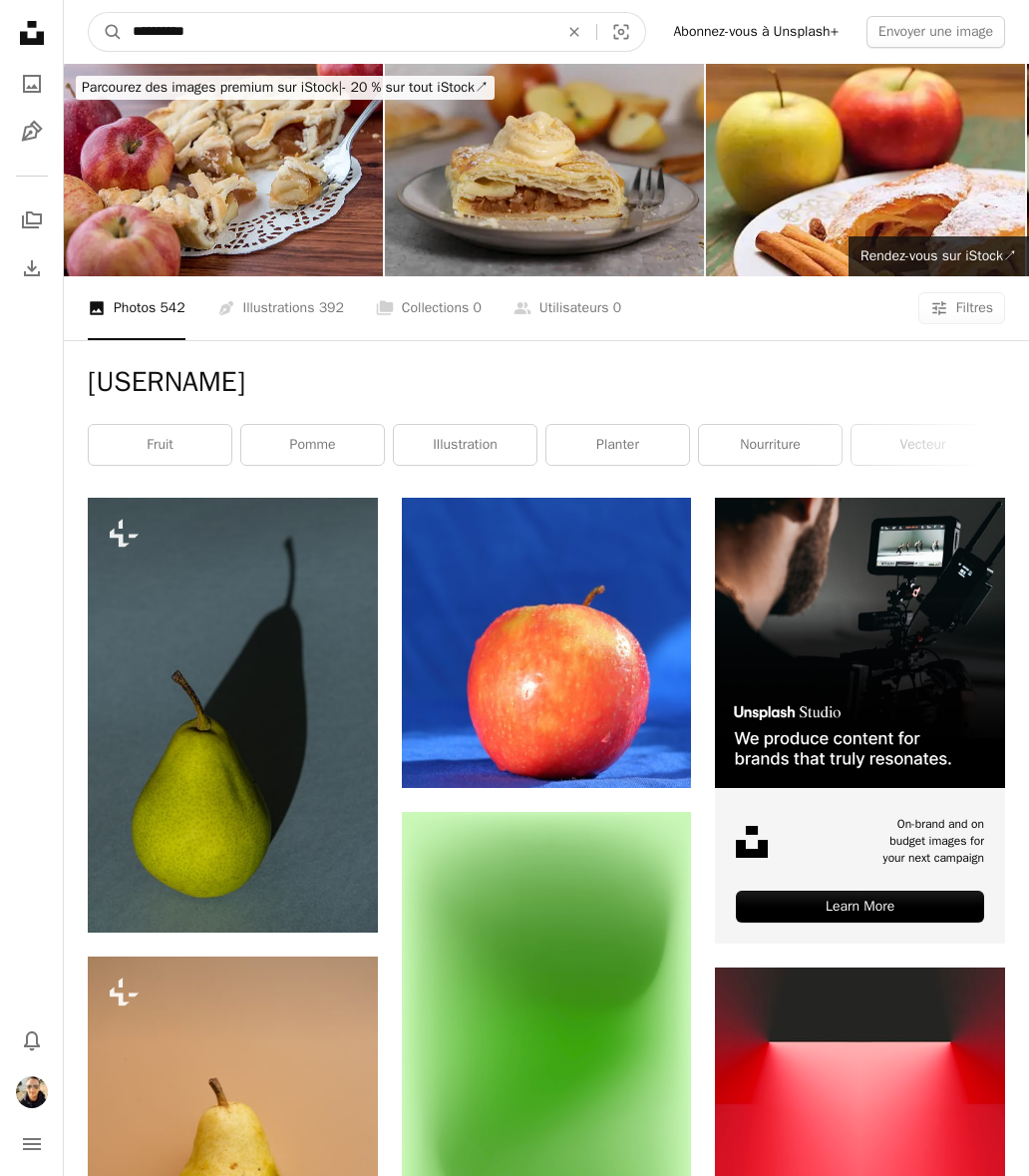 type on "**********" 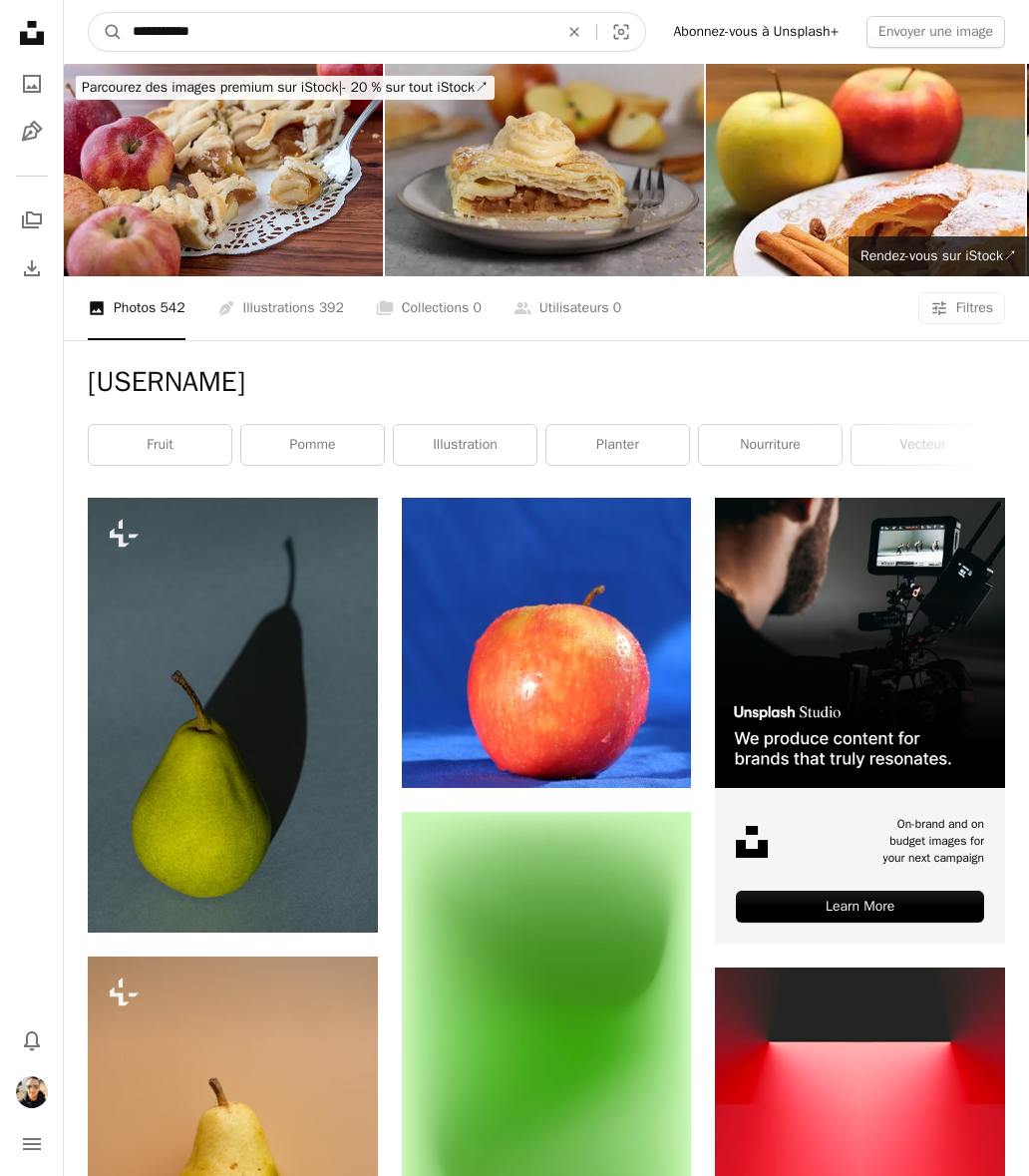 click on "A magnifying glass" at bounding box center (106, 32) 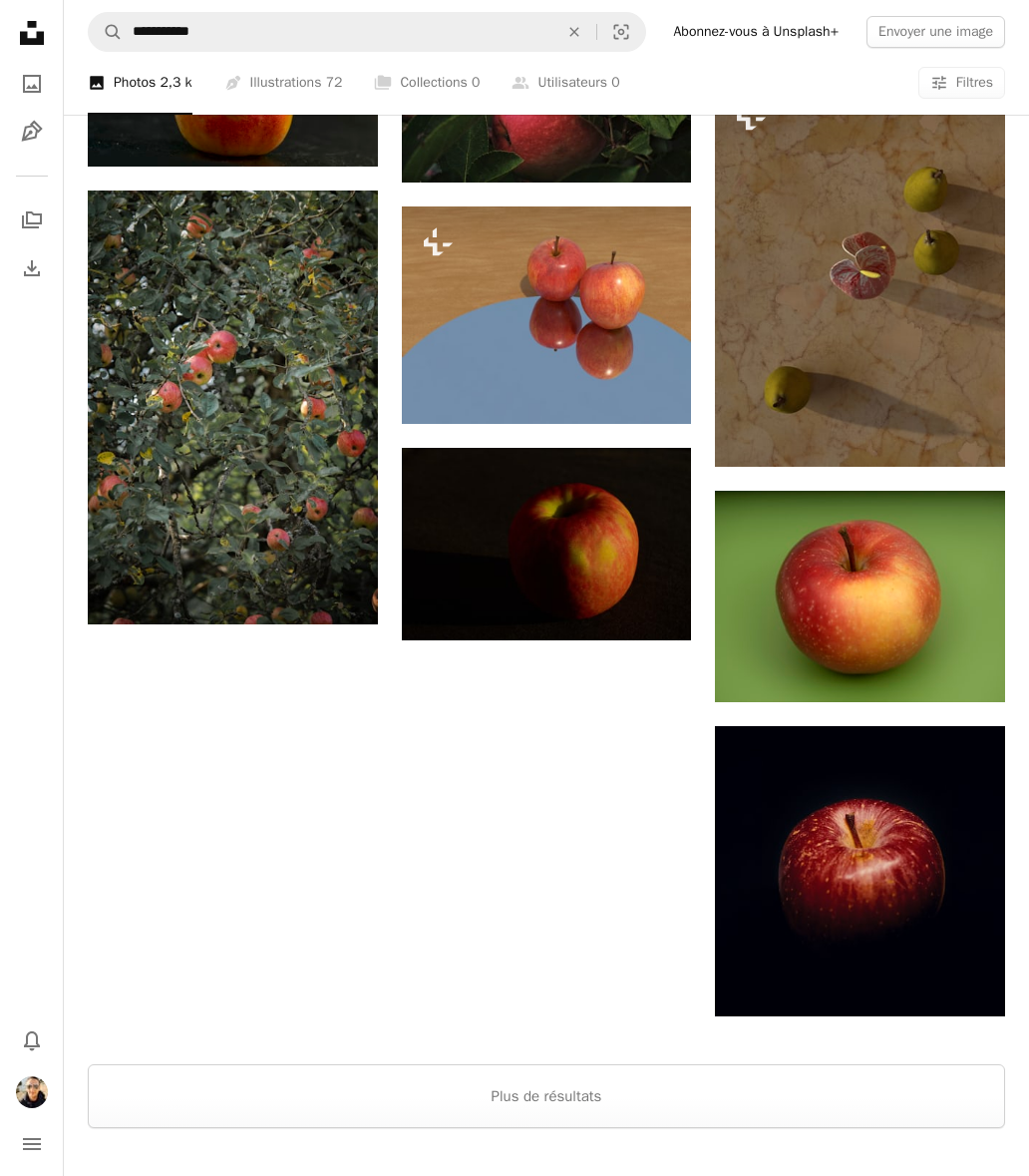scroll, scrollTop: 1905, scrollLeft: 0, axis: vertical 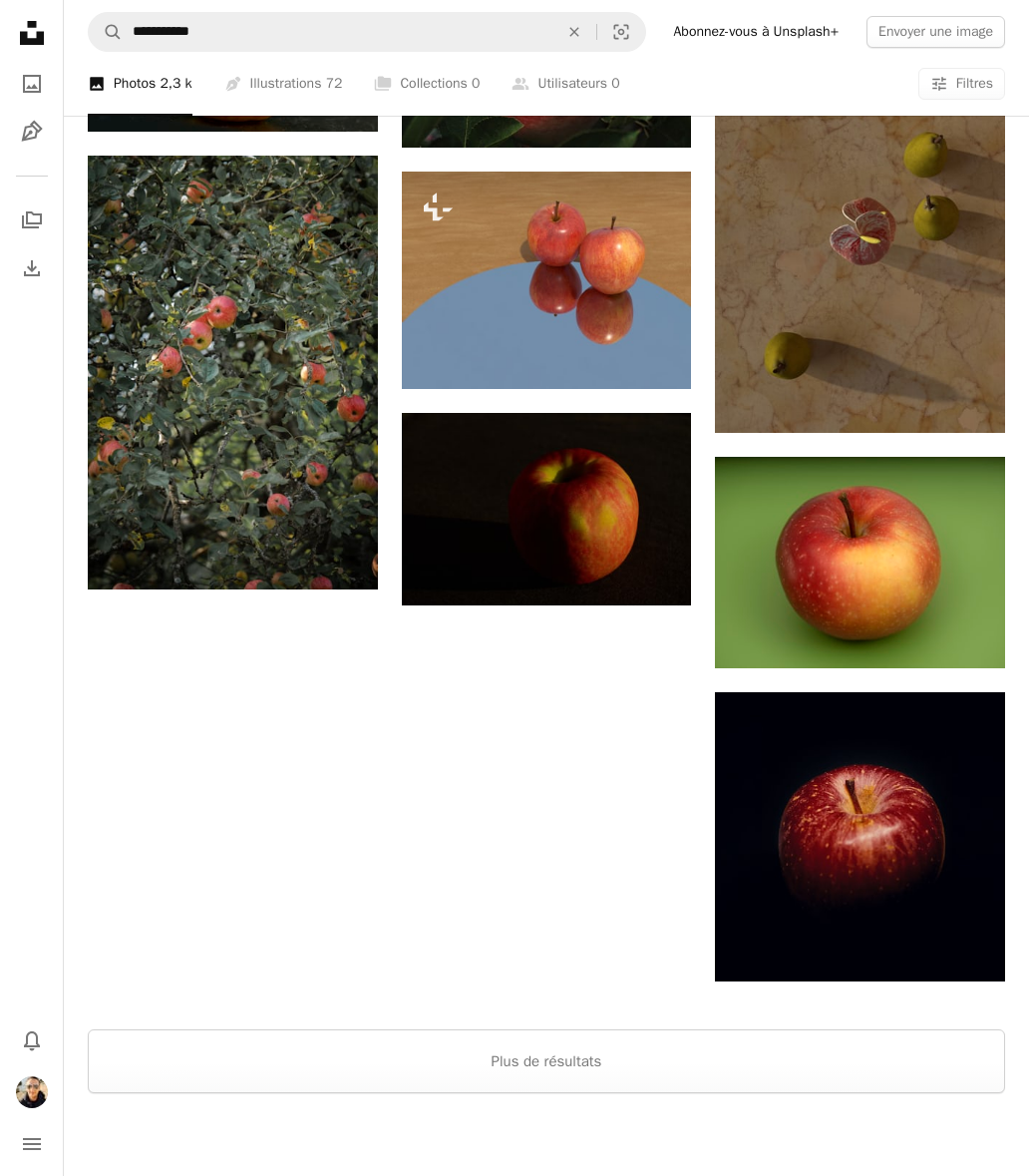 click on "Plus de résultats" at bounding box center (546, 1061) 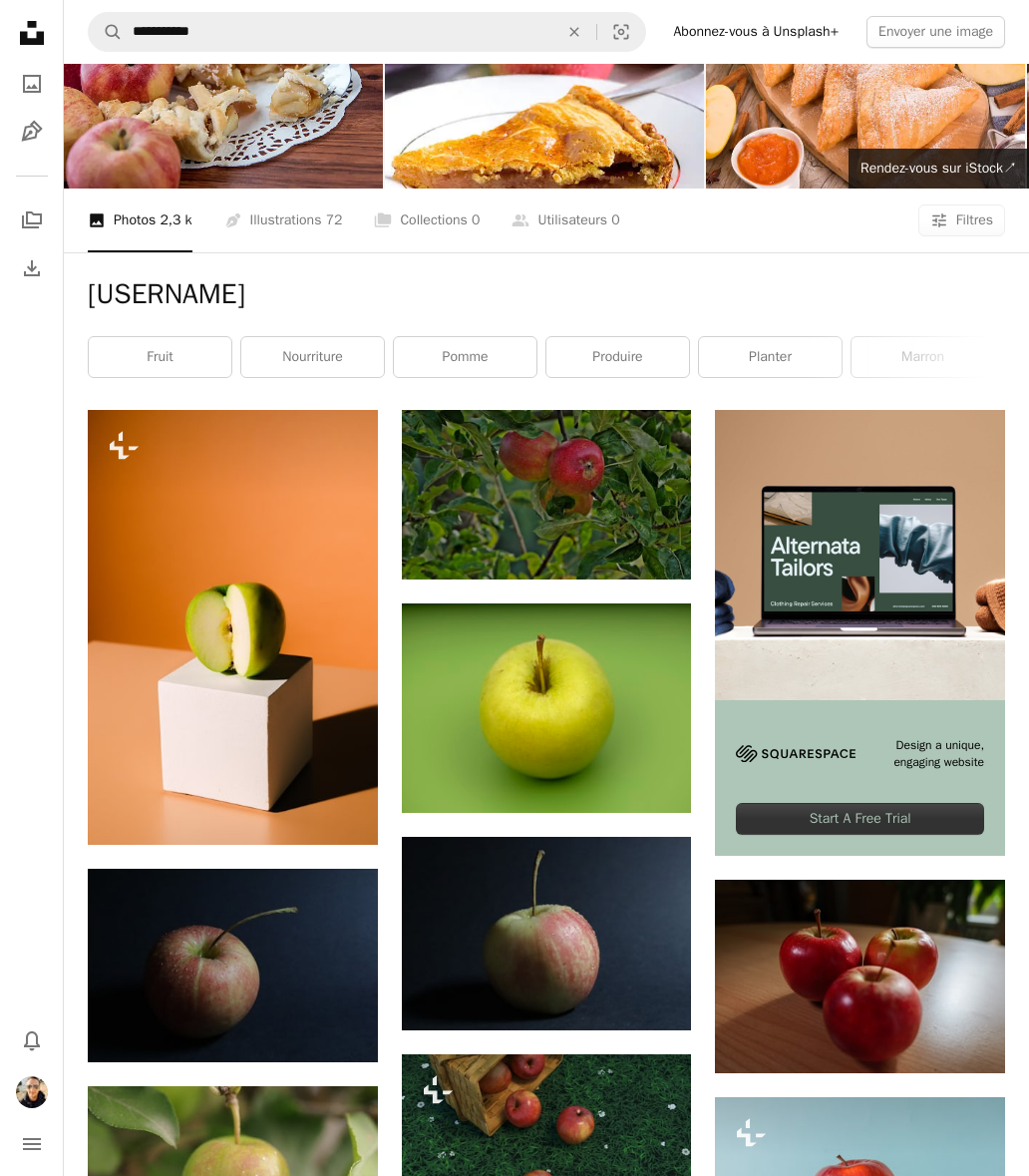 scroll, scrollTop: 0, scrollLeft: 0, axis: both 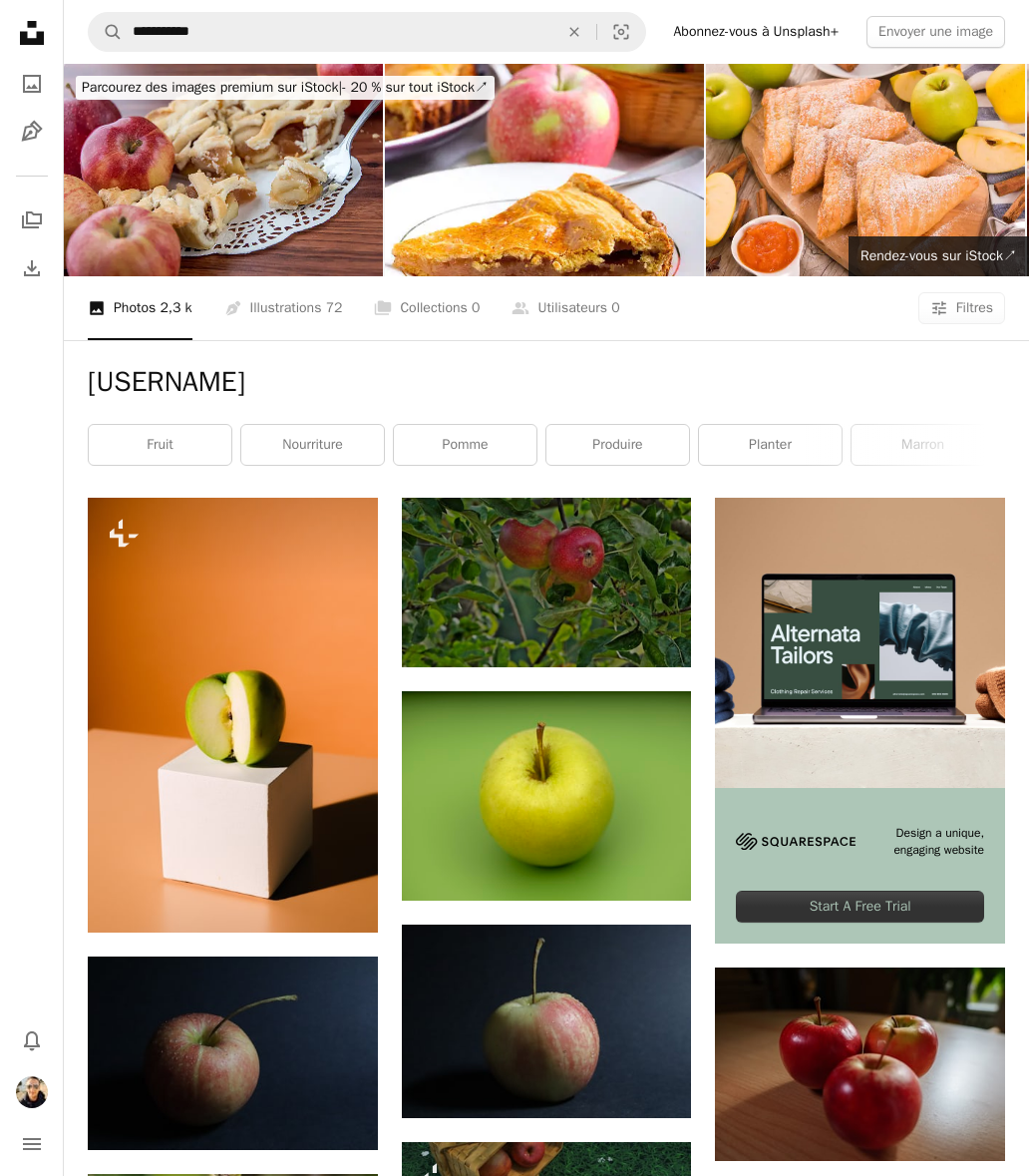 click on "An X shape" 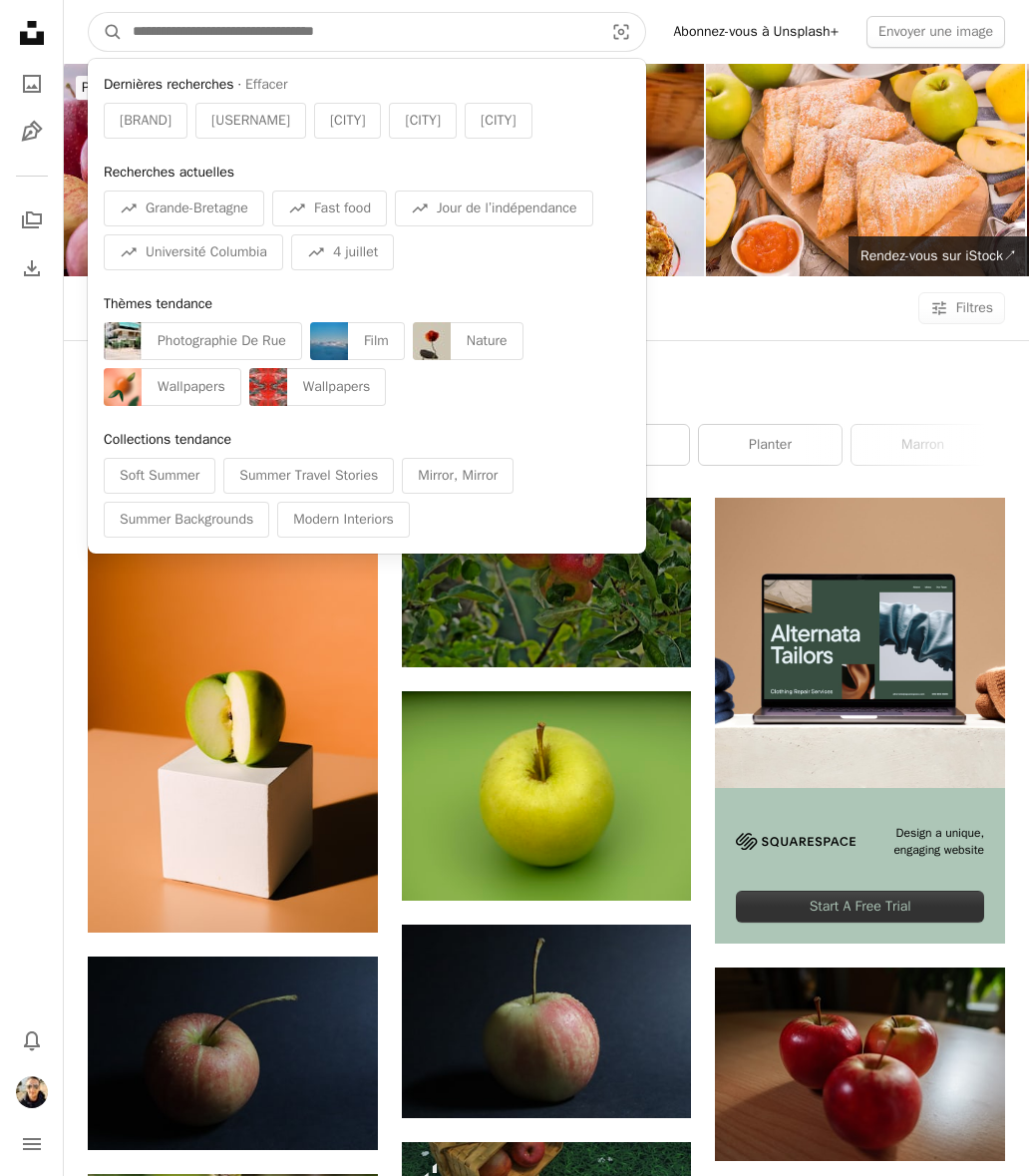 paste on "**********" 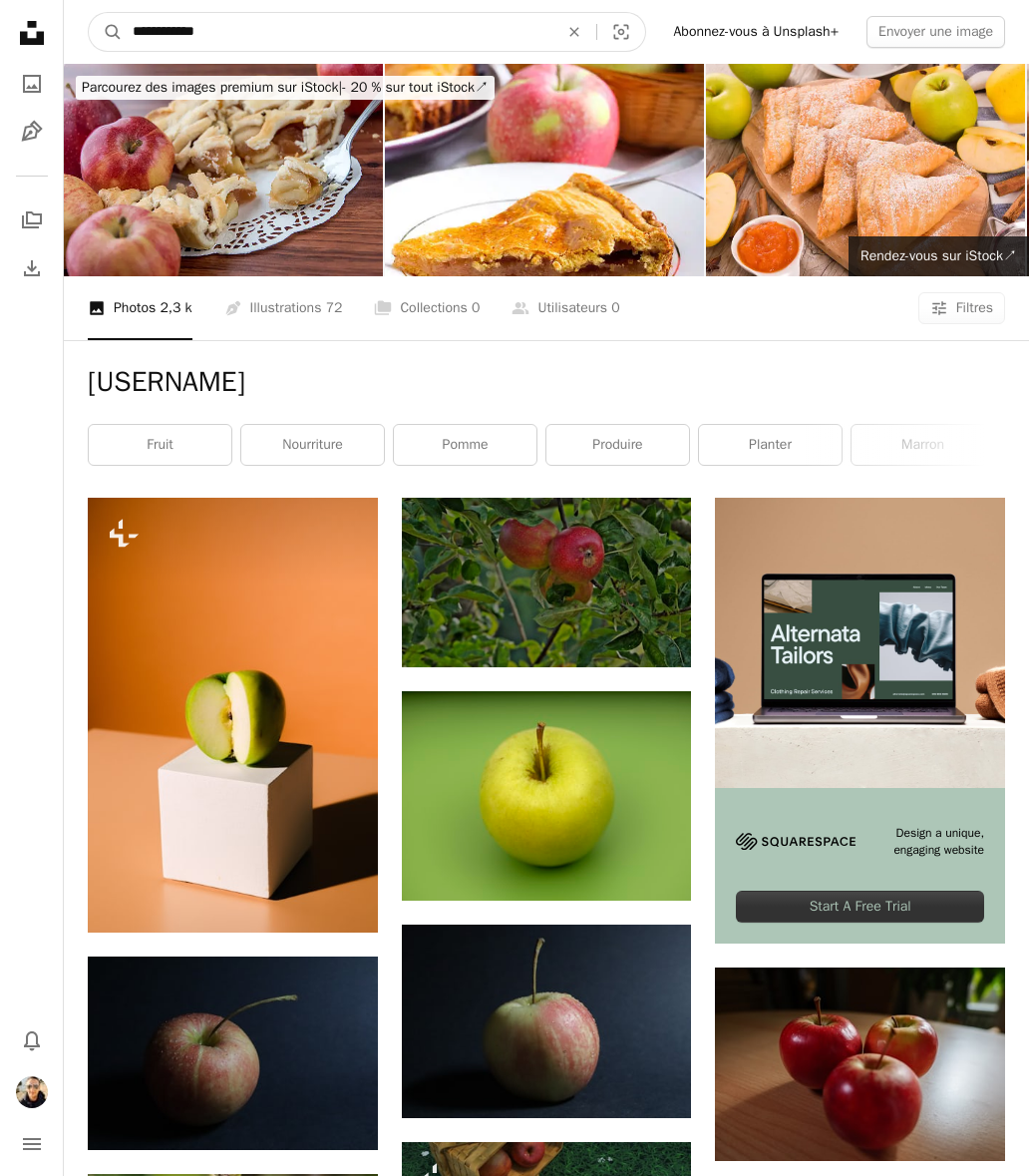 click on "A magnifying glass" at bounding box center (106, 32) 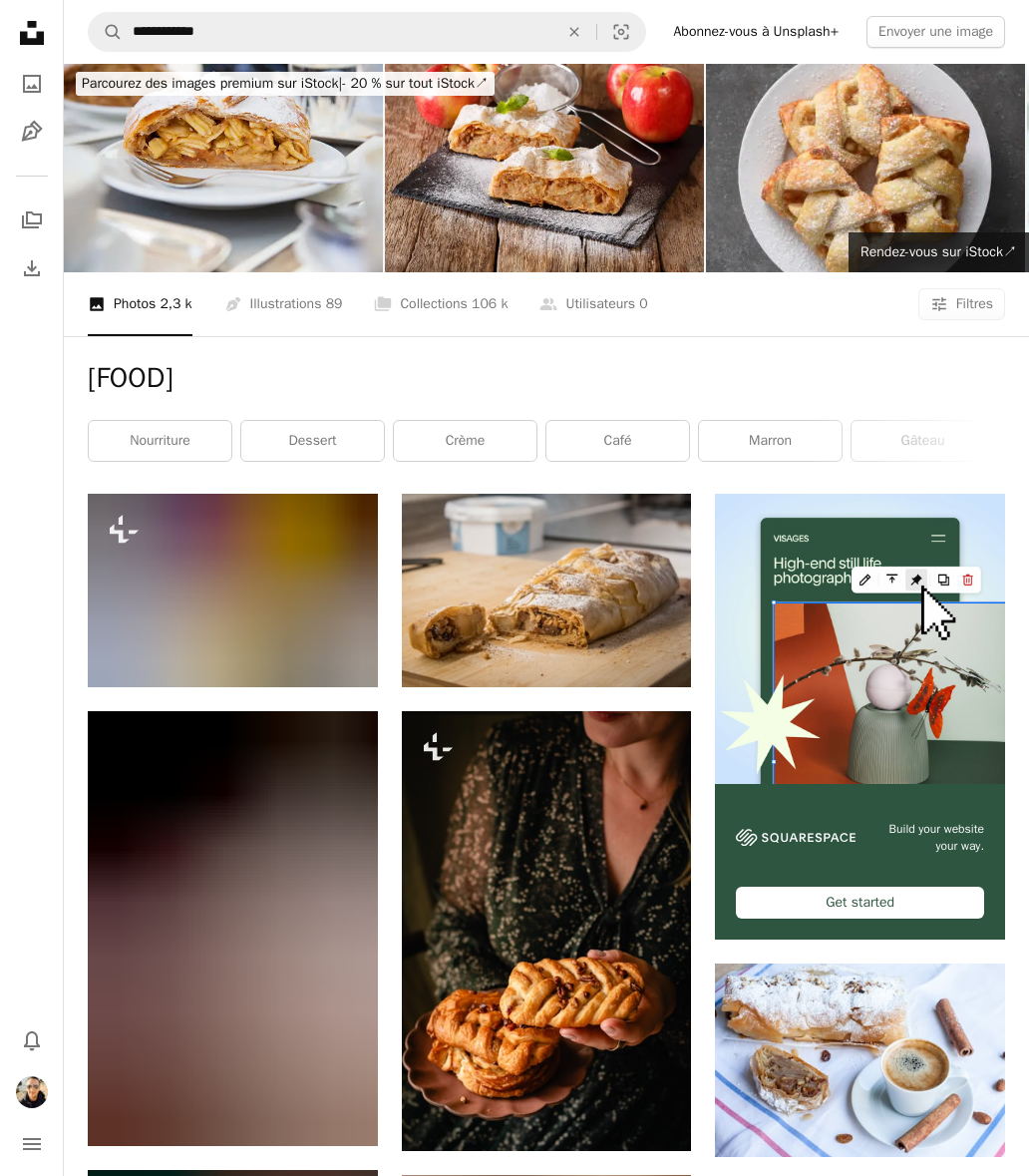 scroll, scrollTop: 17, scrollLeft: 0, axis: vertical 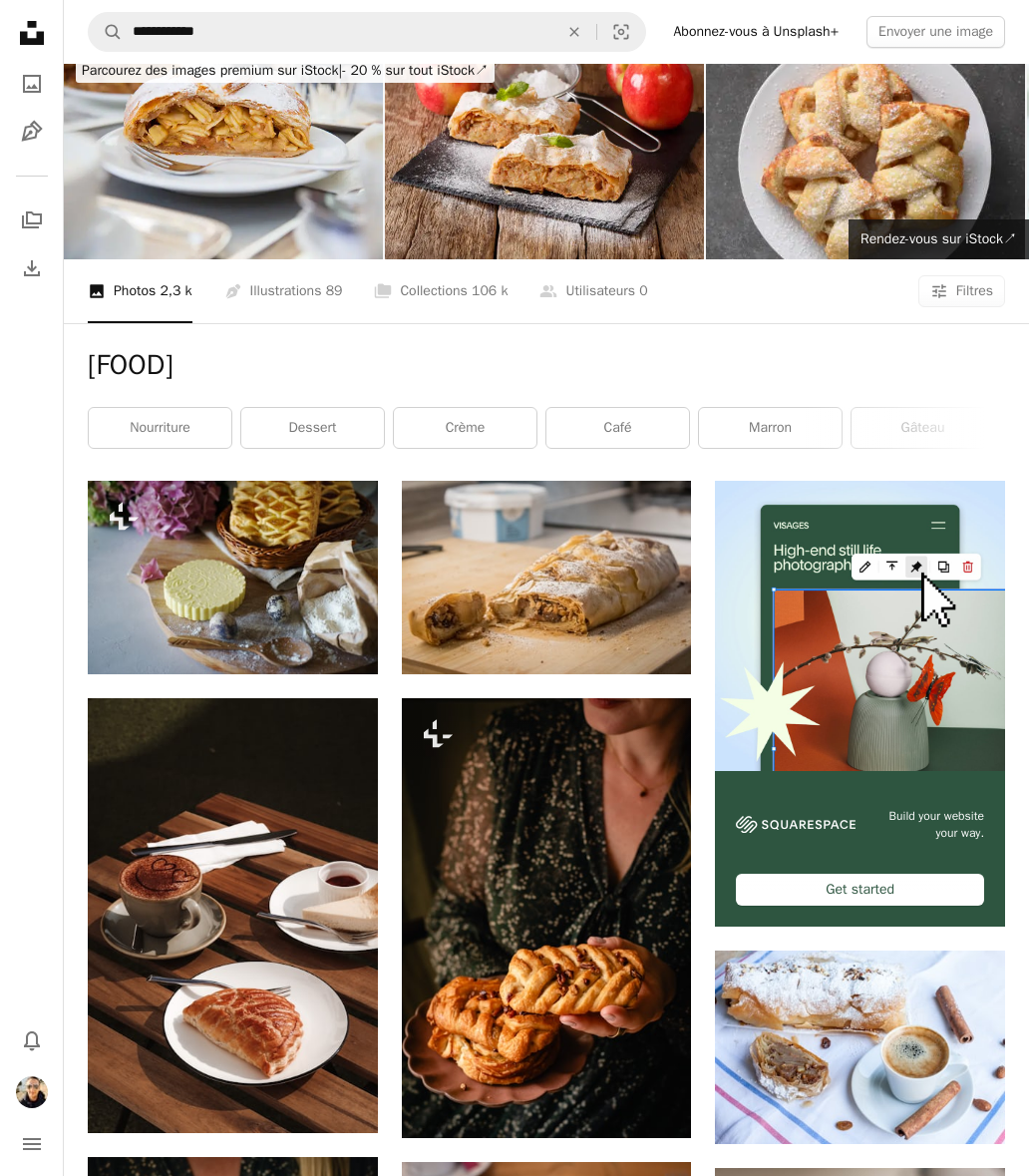 click 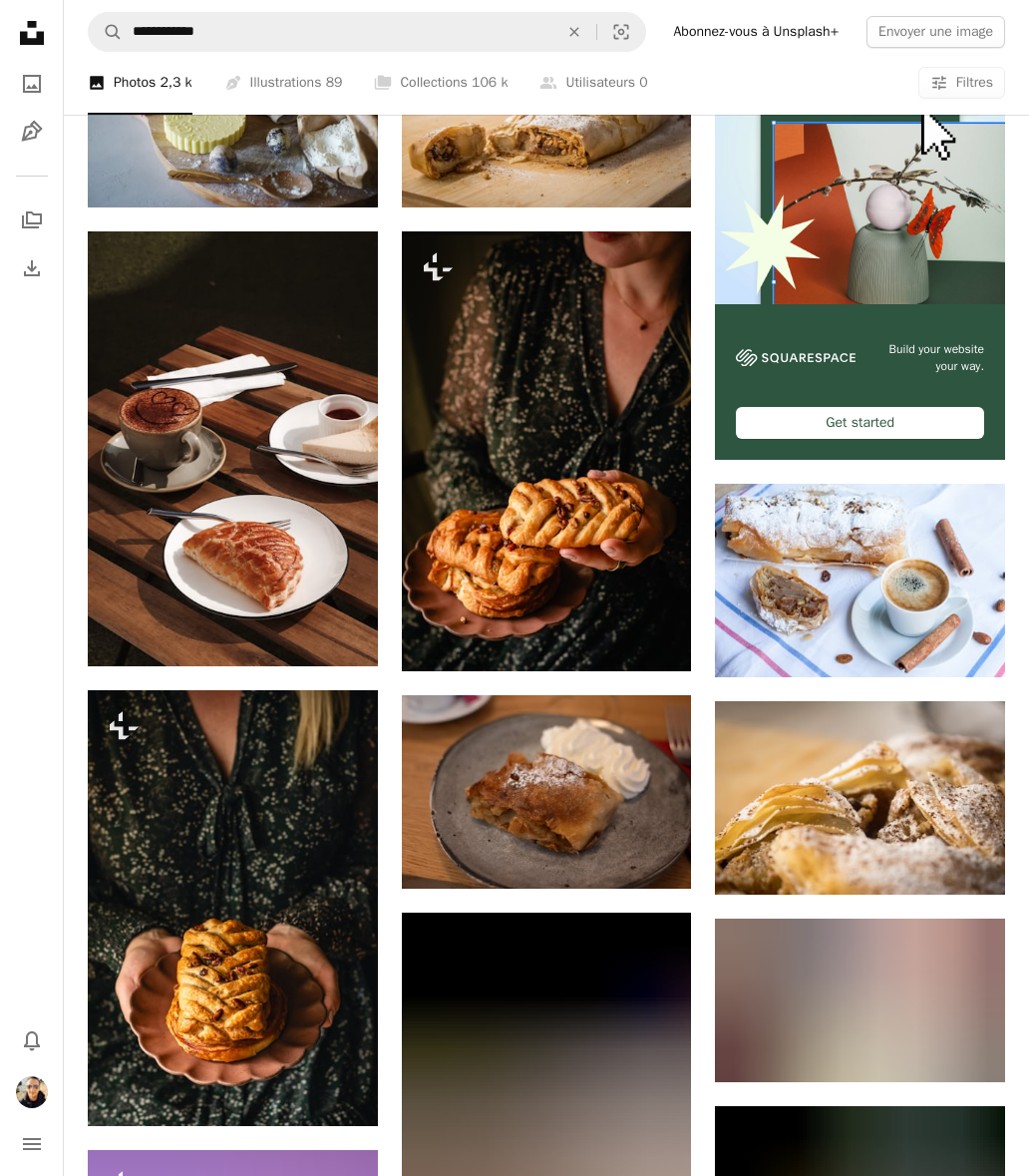 scroll, scrollTop: 484, scrollLeft: 0, axis: vertical 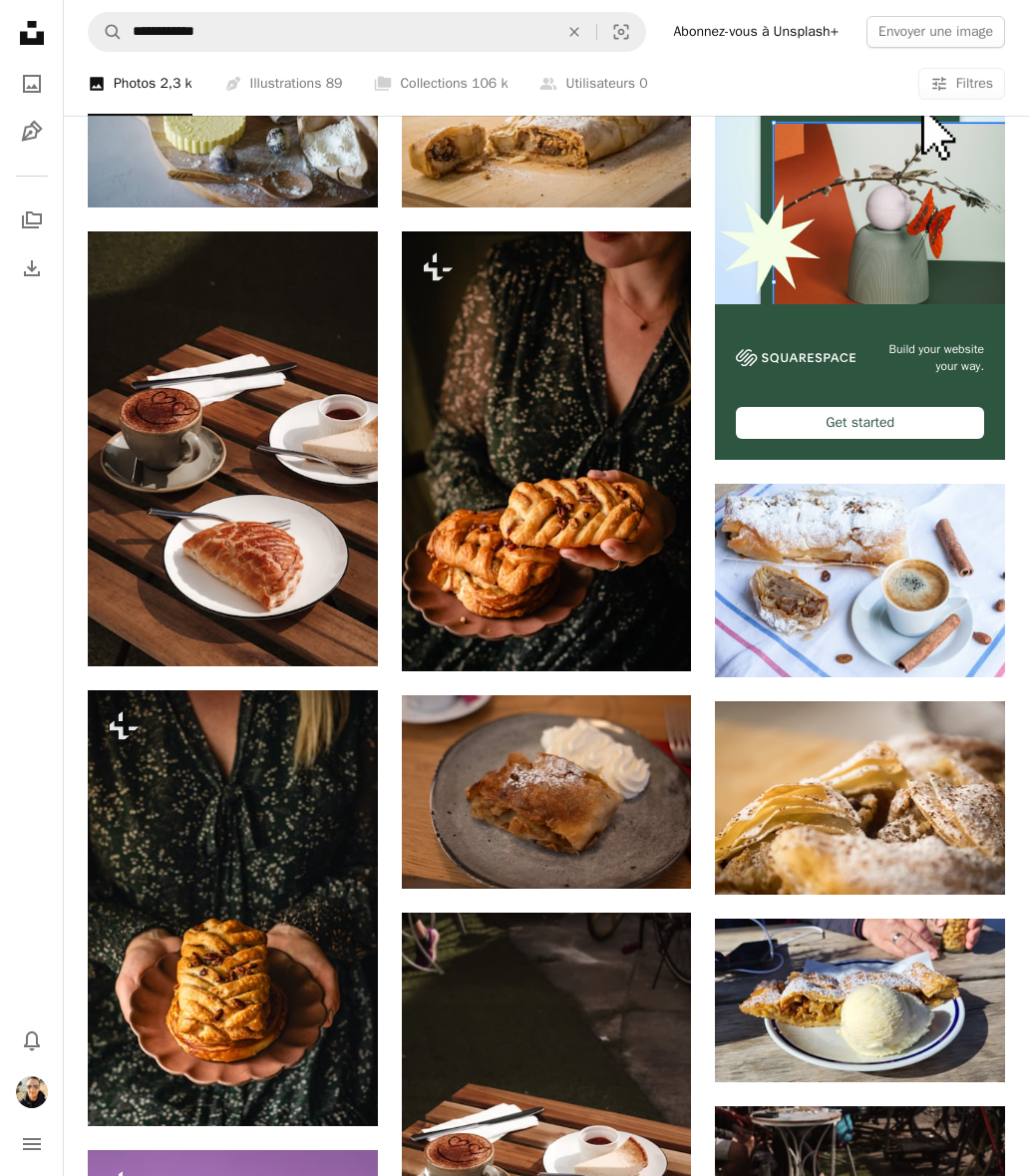 click on "A plus sign" 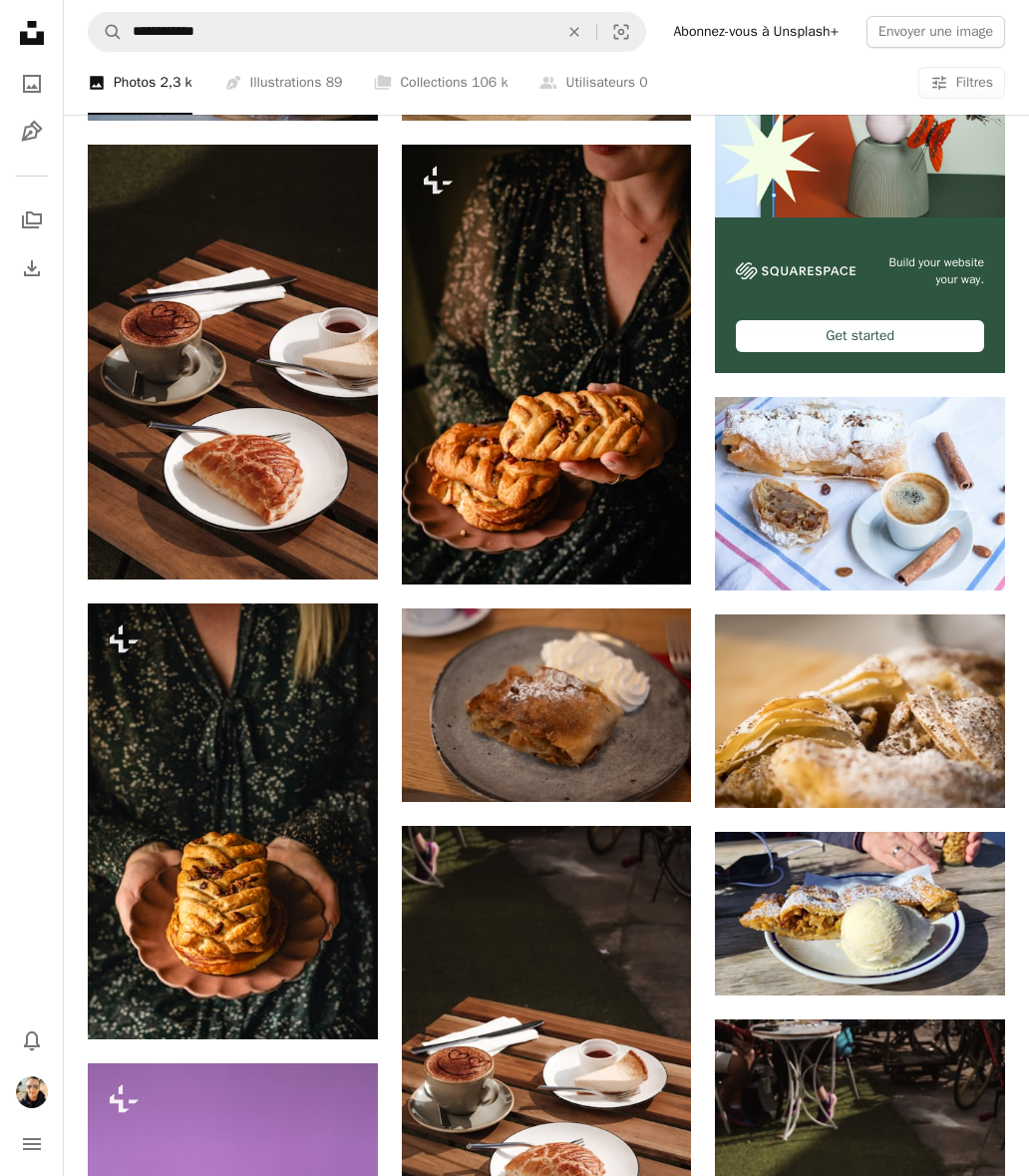scroll, scrollTop: 571, scrollLeft: 0, axis: vertical 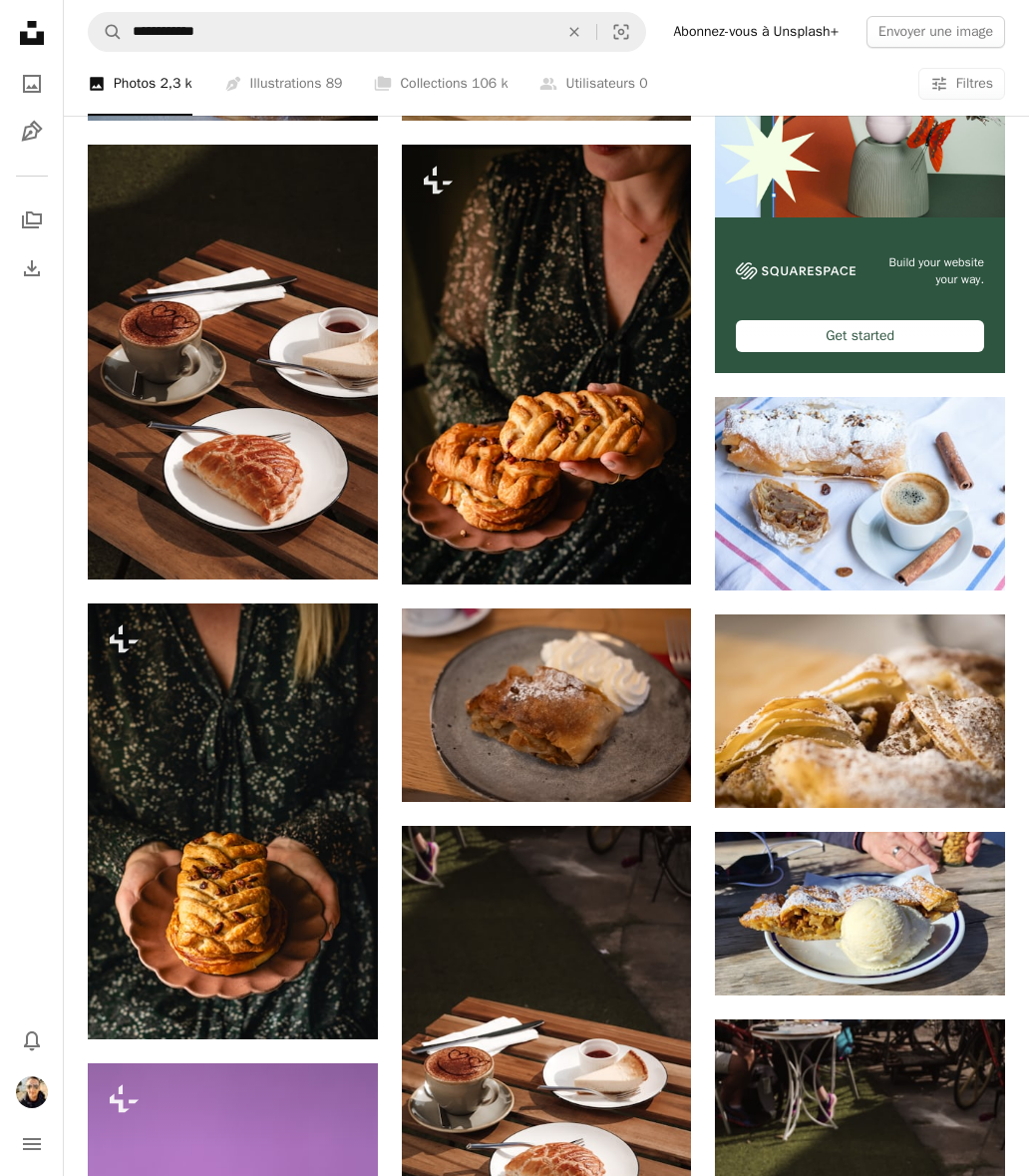 click on "A plus sign" 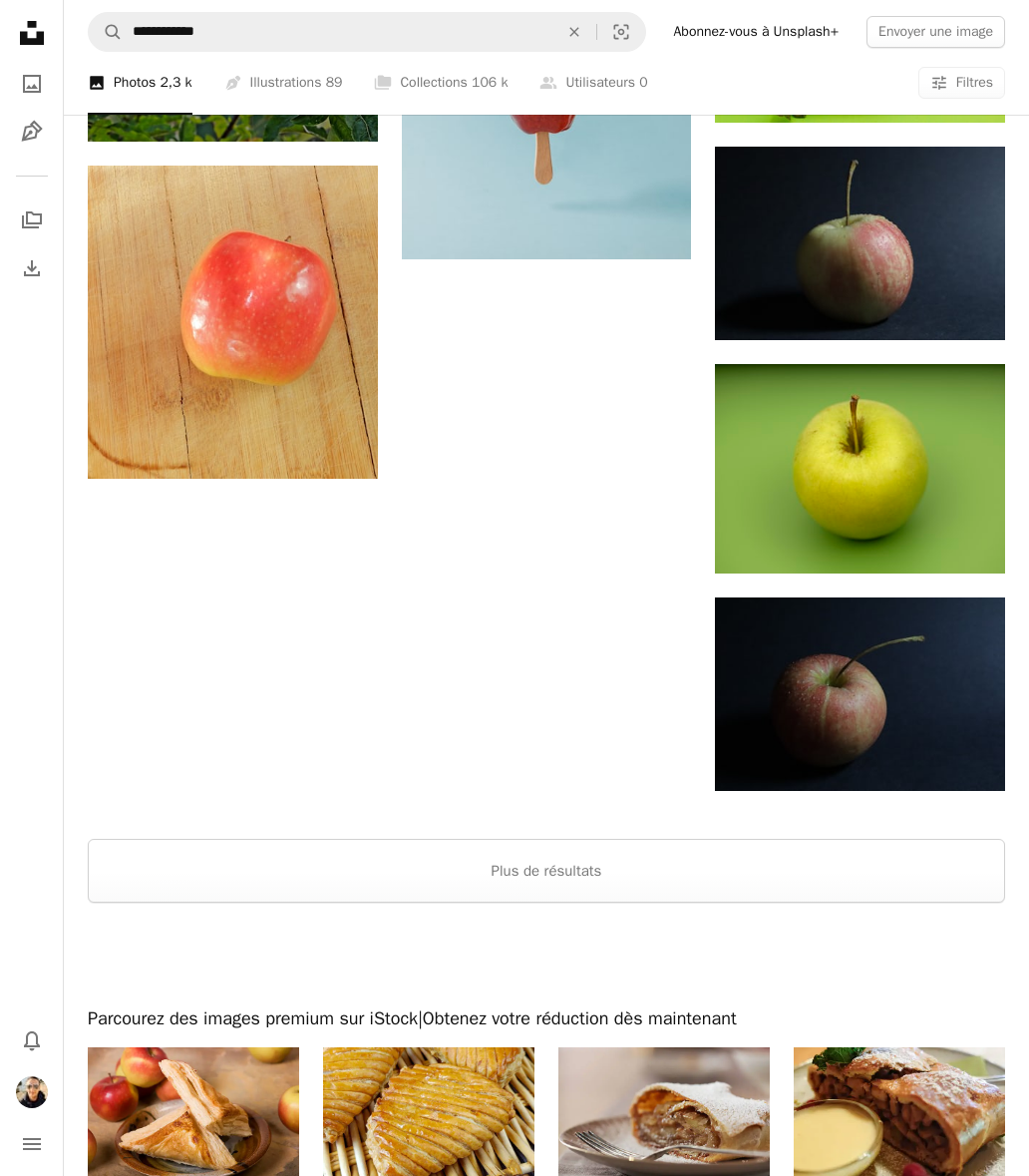 click on "Plus de résultats" at bounding box center (546, 872) 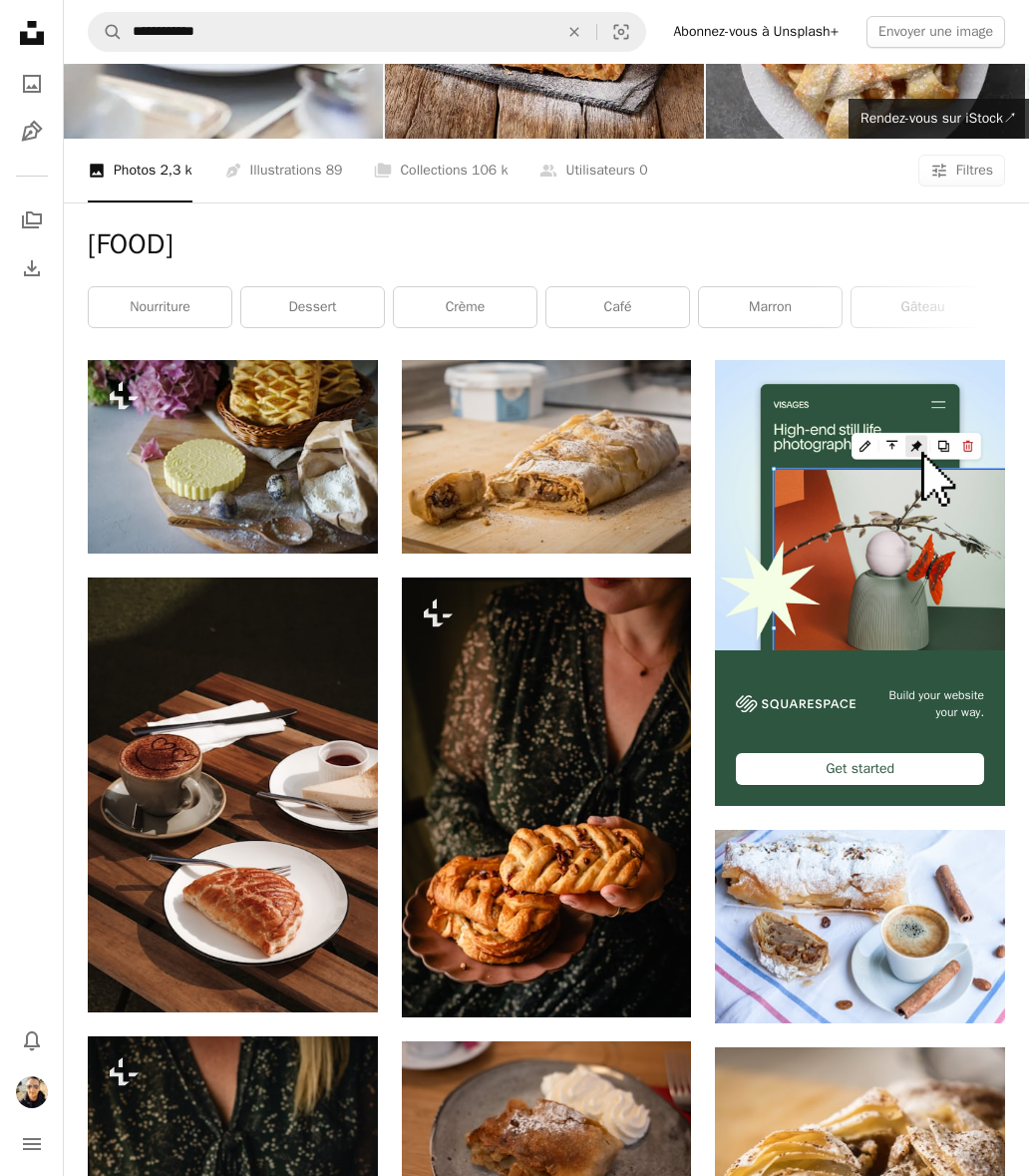 scroll, scrollTop: 0, scrollLeft: 0, axis: both 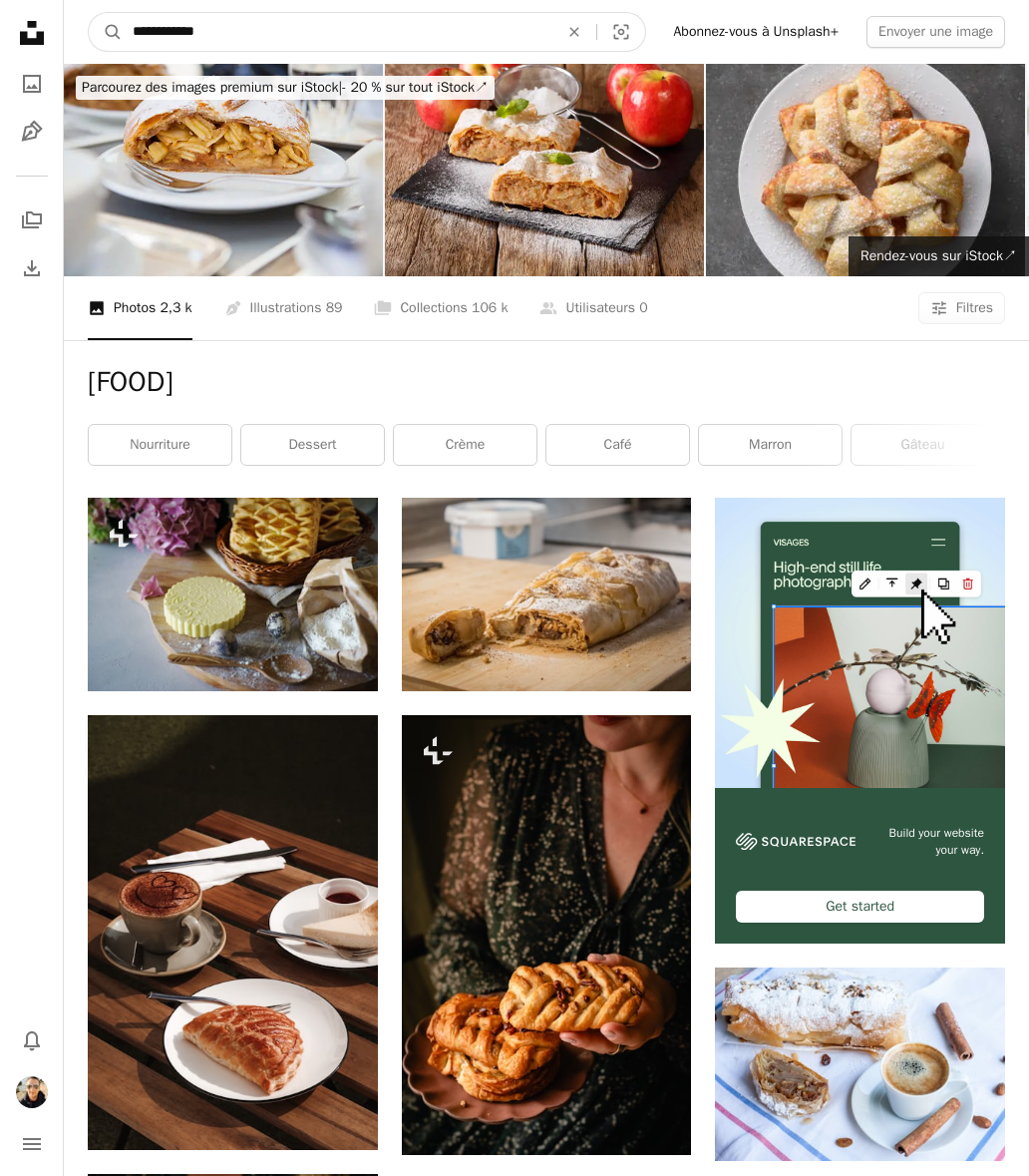 click on "**********" at bounding box center (337, 32) 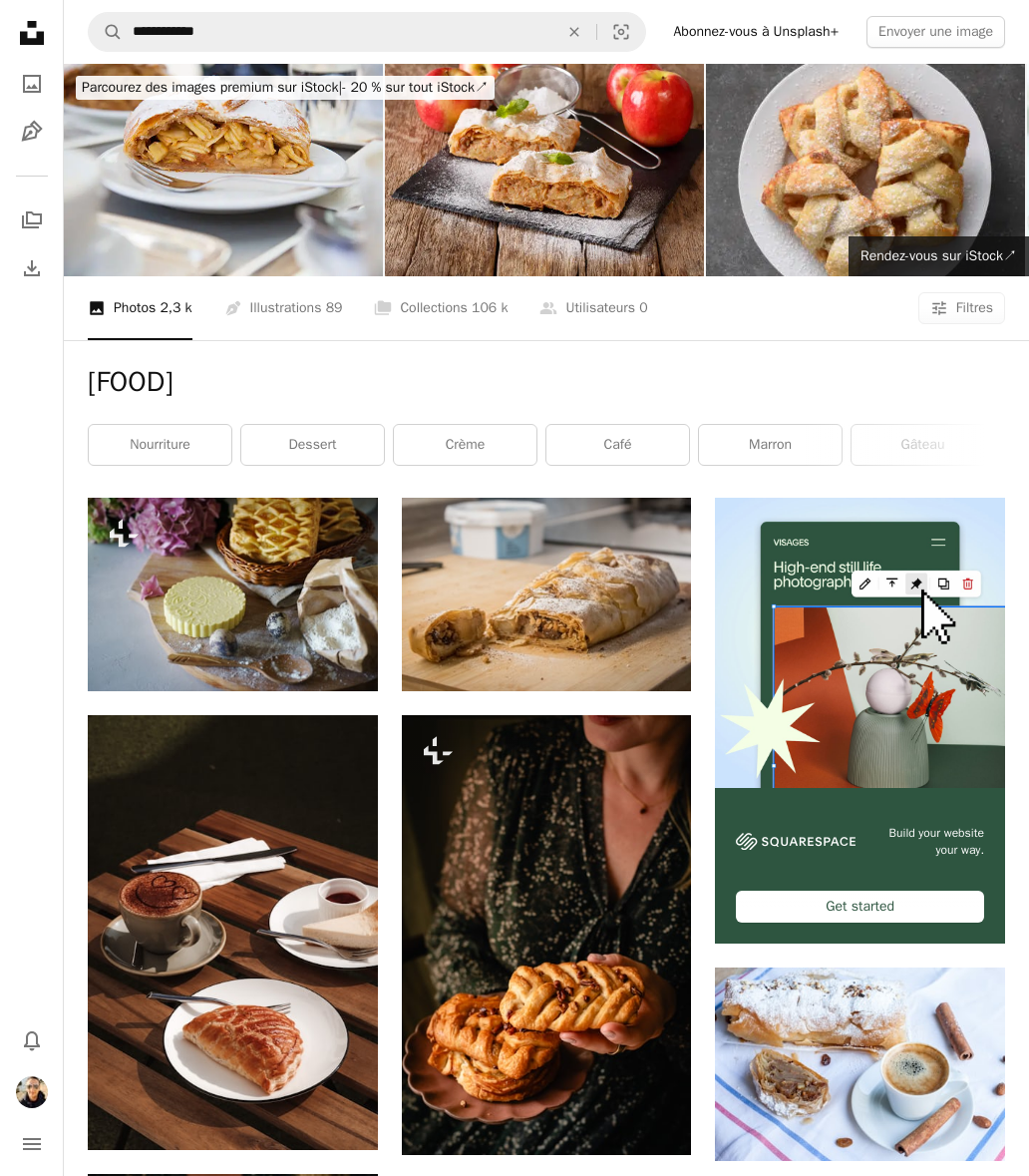 click on "An X shape" 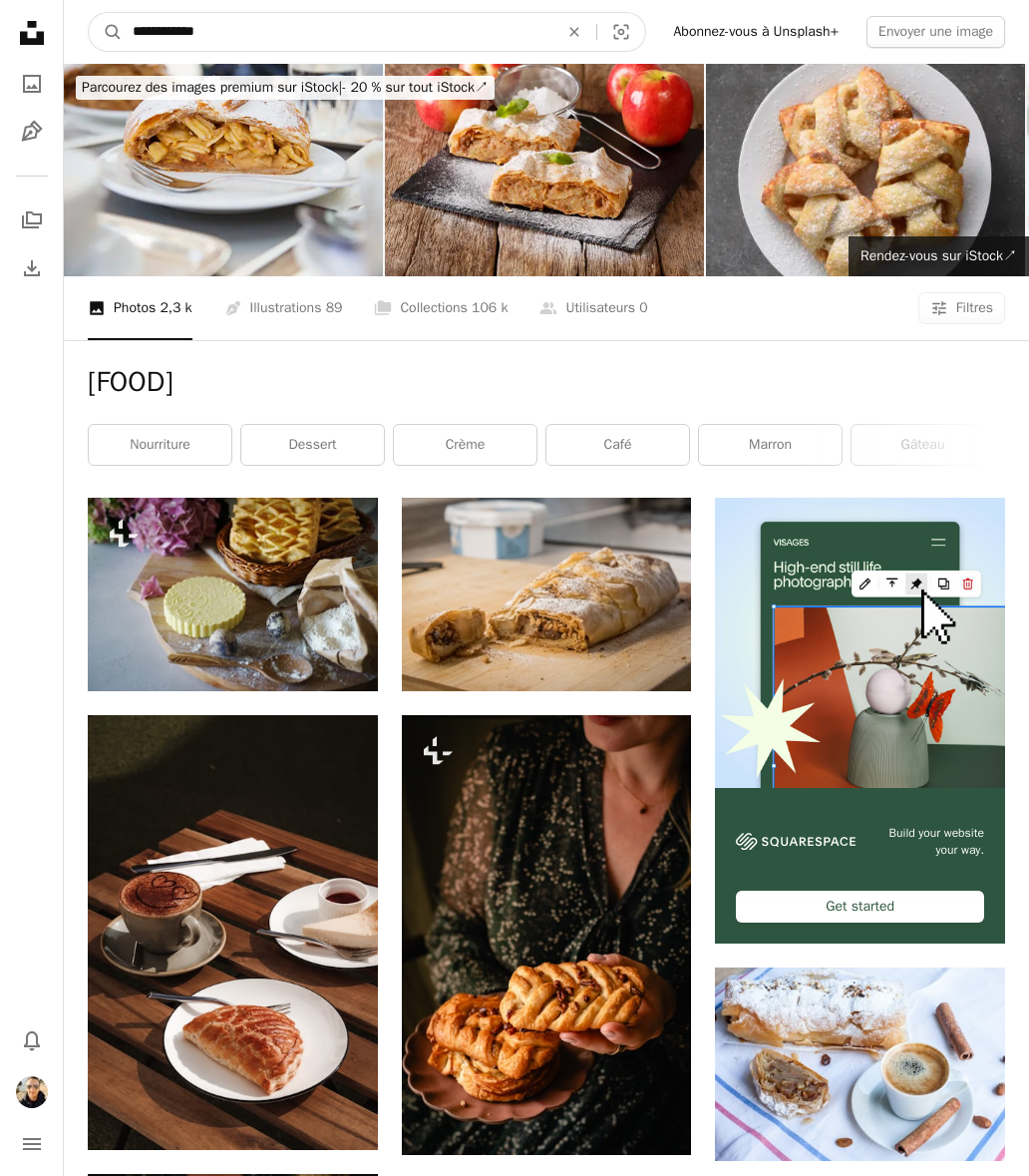 type on "**********" 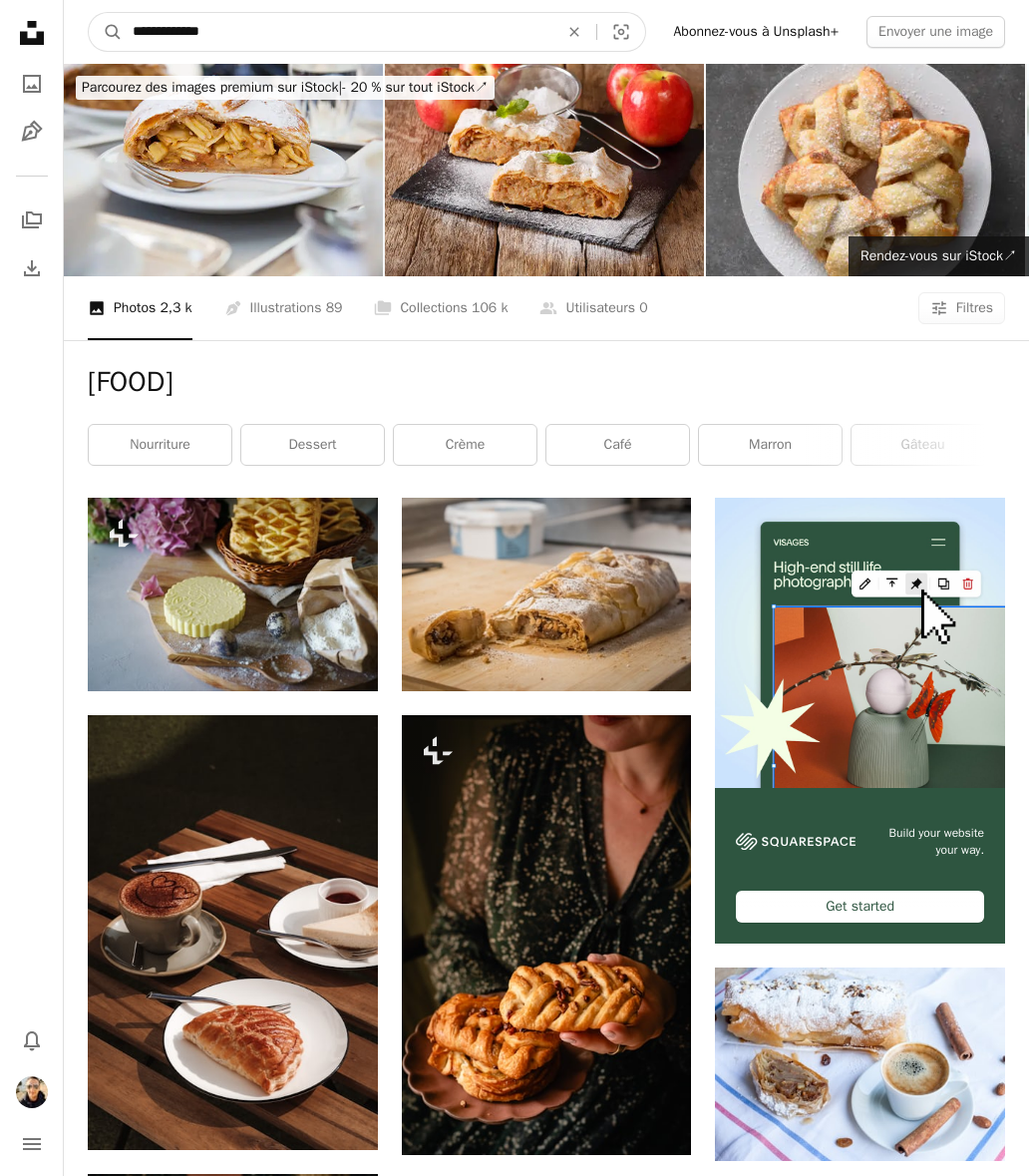 click on "A magnifying glass" at bounding box center [106, 32] 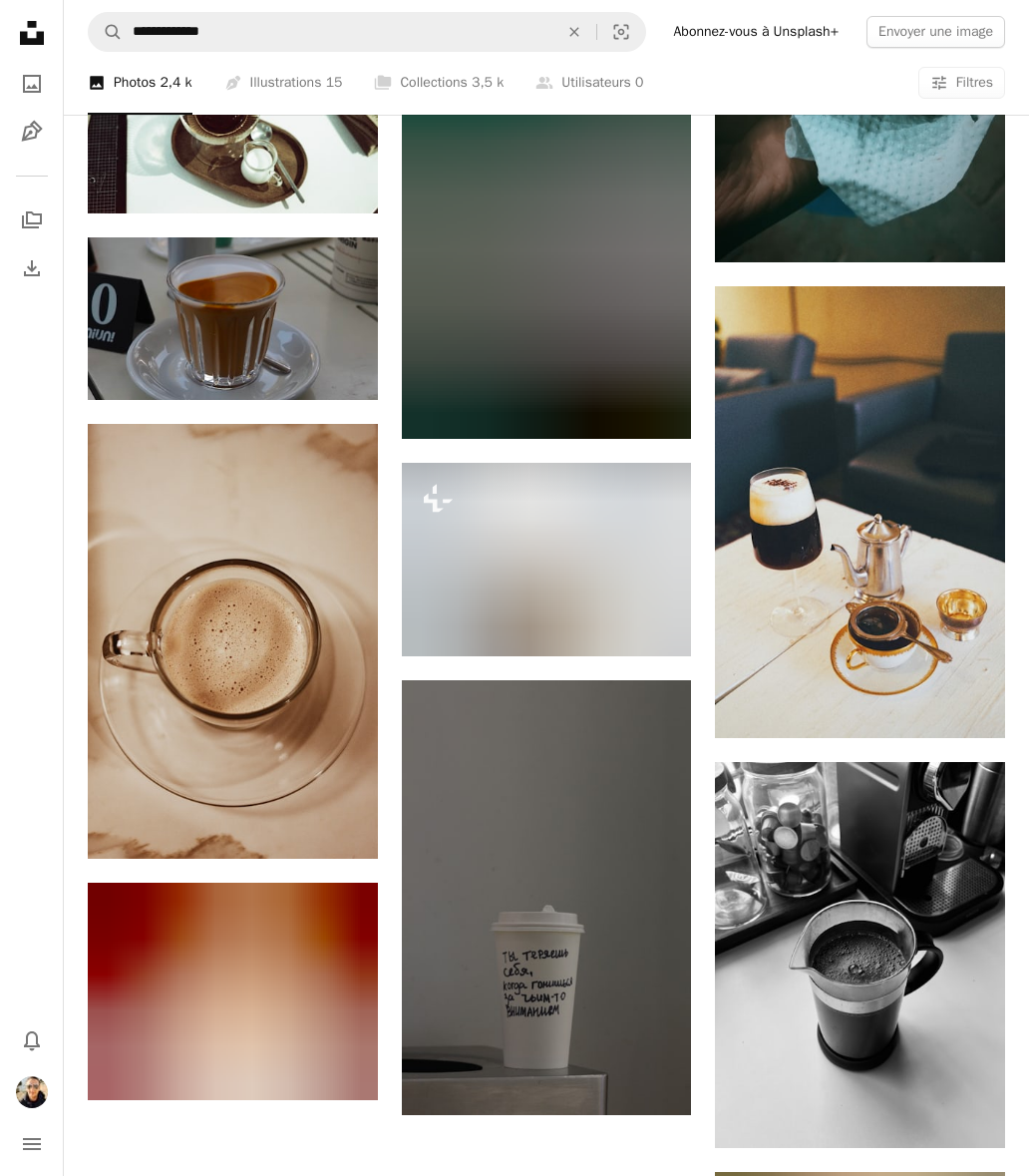 scroll, scrollTop: 1822, scrollLeft: 0, axis: vertical 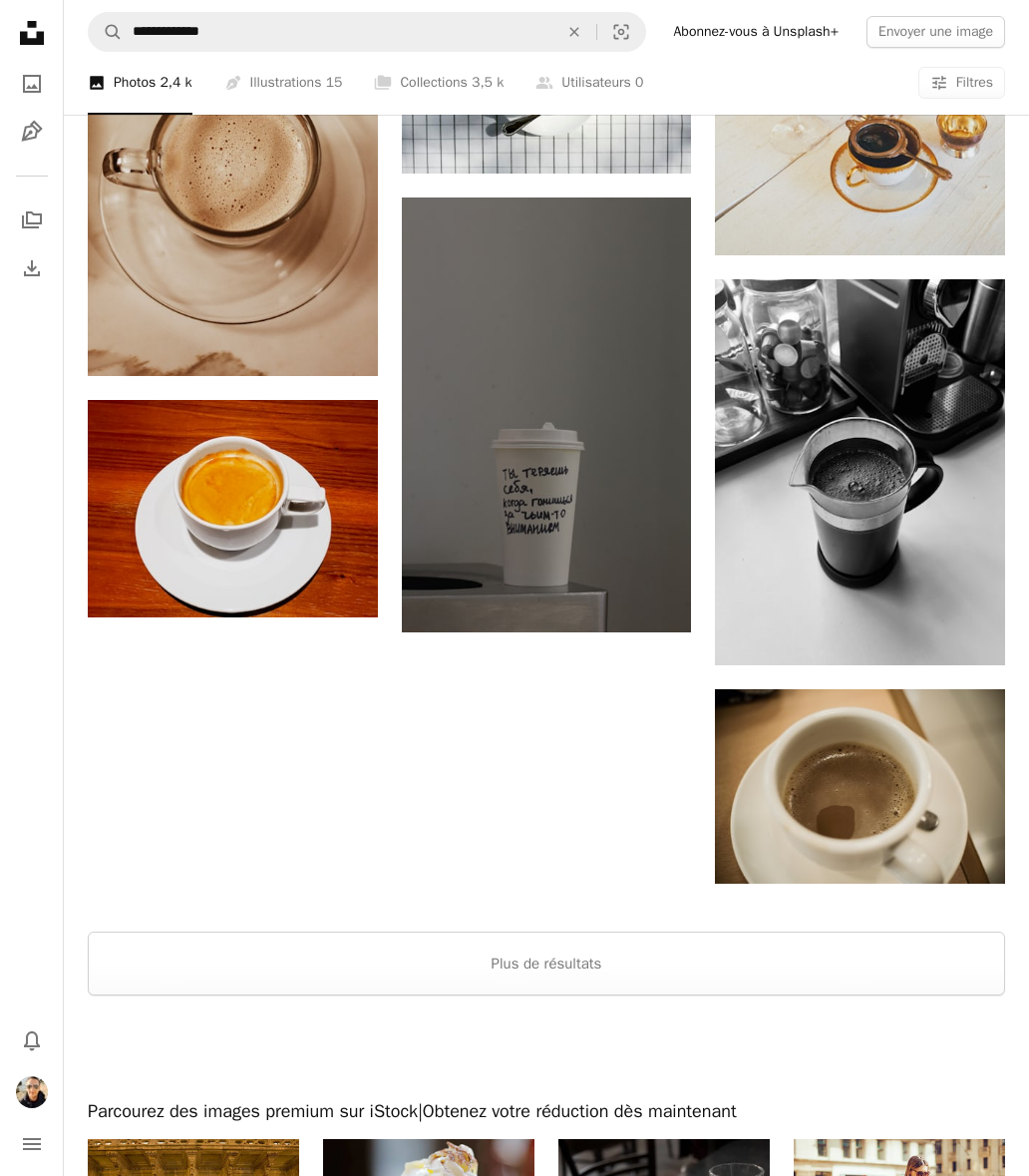 click on "Plus de résultats" at bounding box center (546, 965) 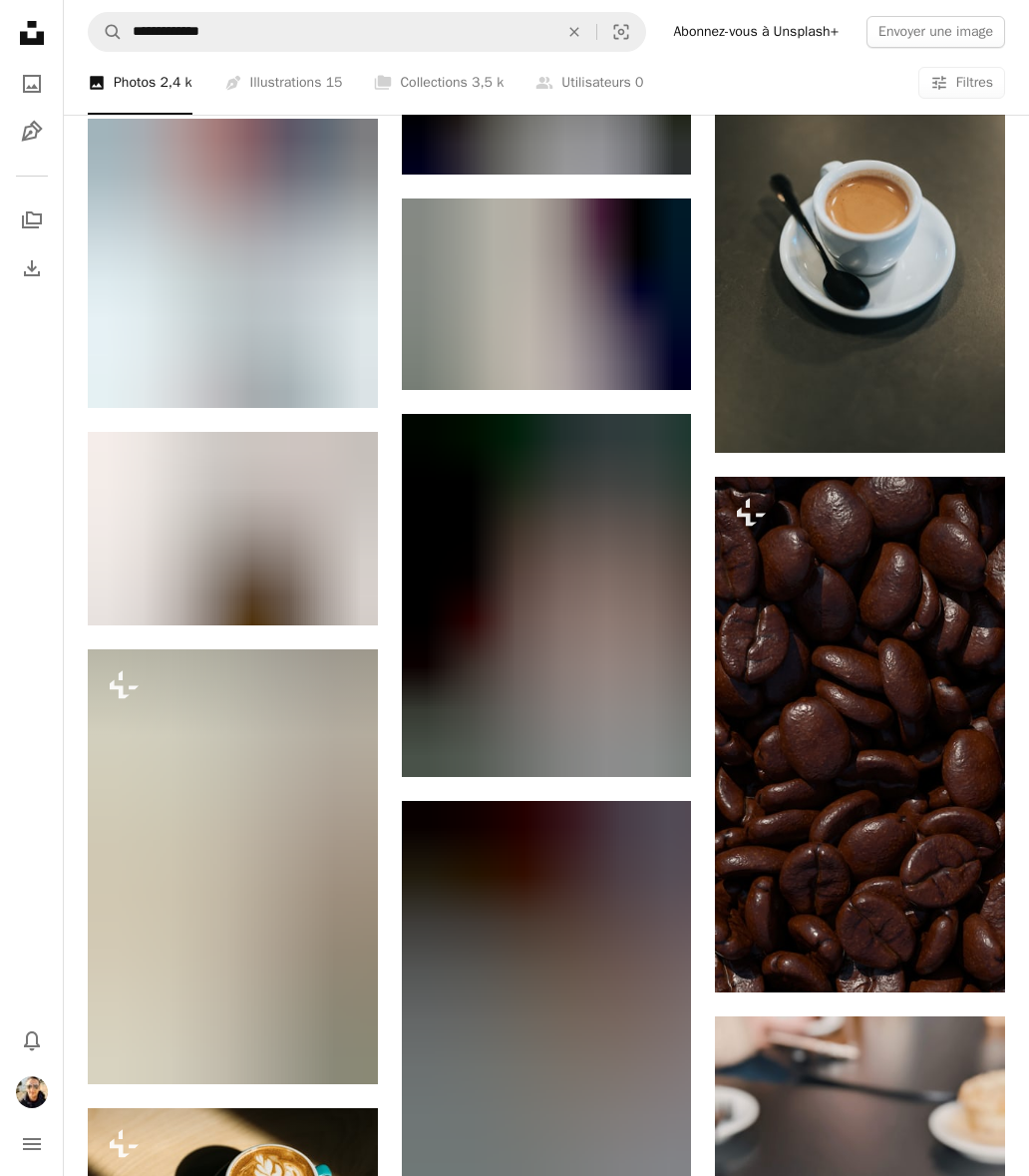 scroll, scrollTop: 19916, scrollLeft: 0, axis: vertical 